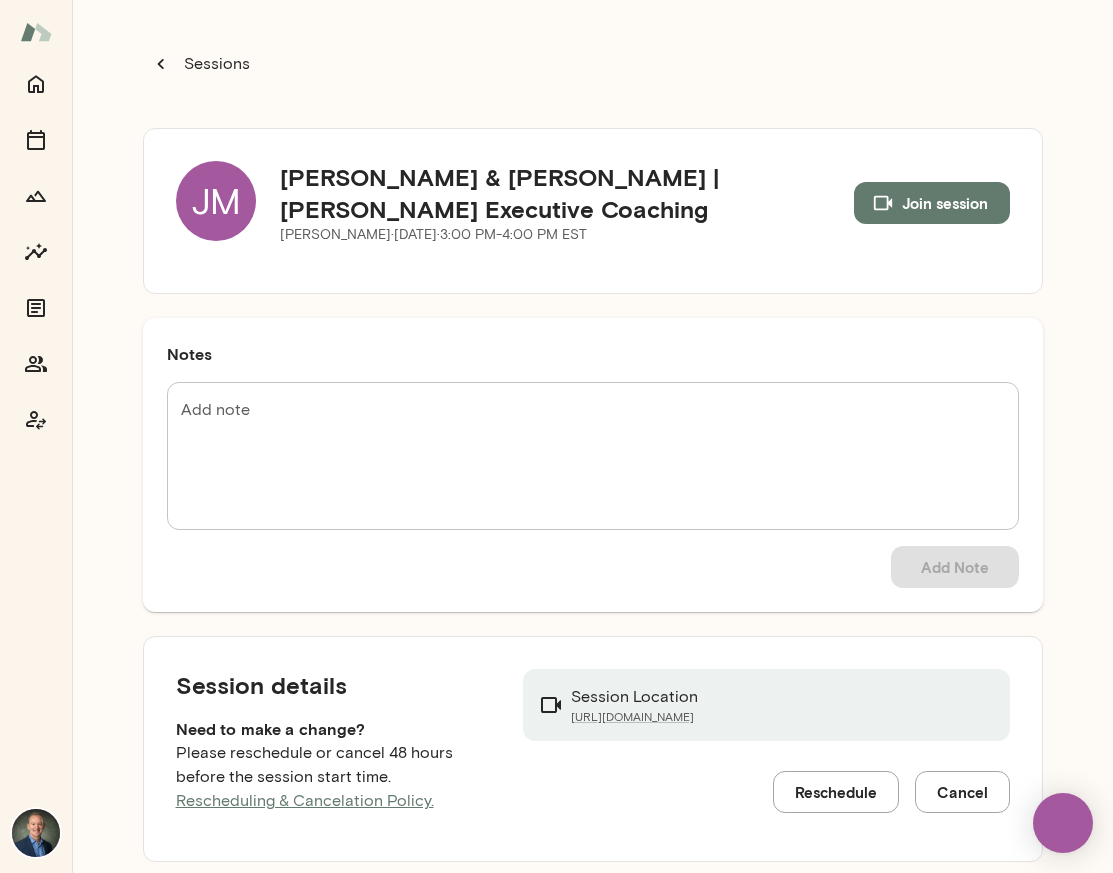 scroll, scrollTop: 0, scrollLeft: 0, axis: both 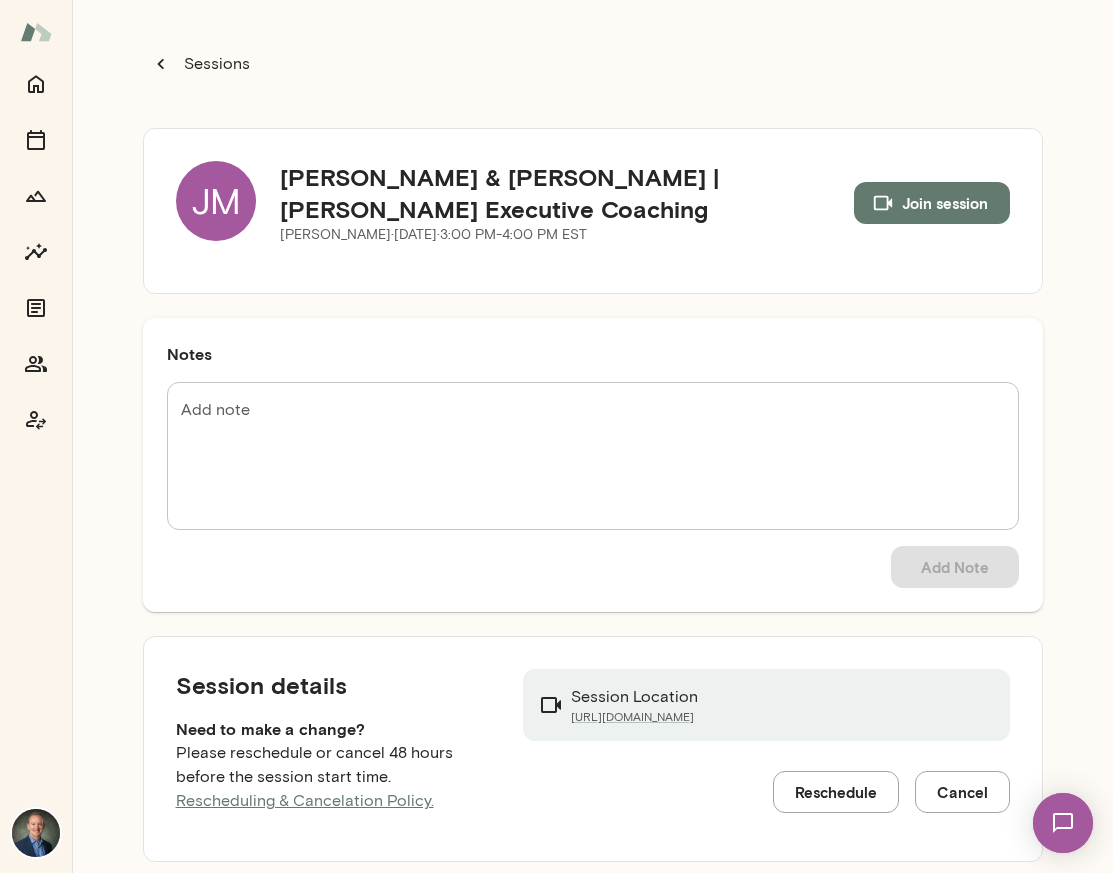 click 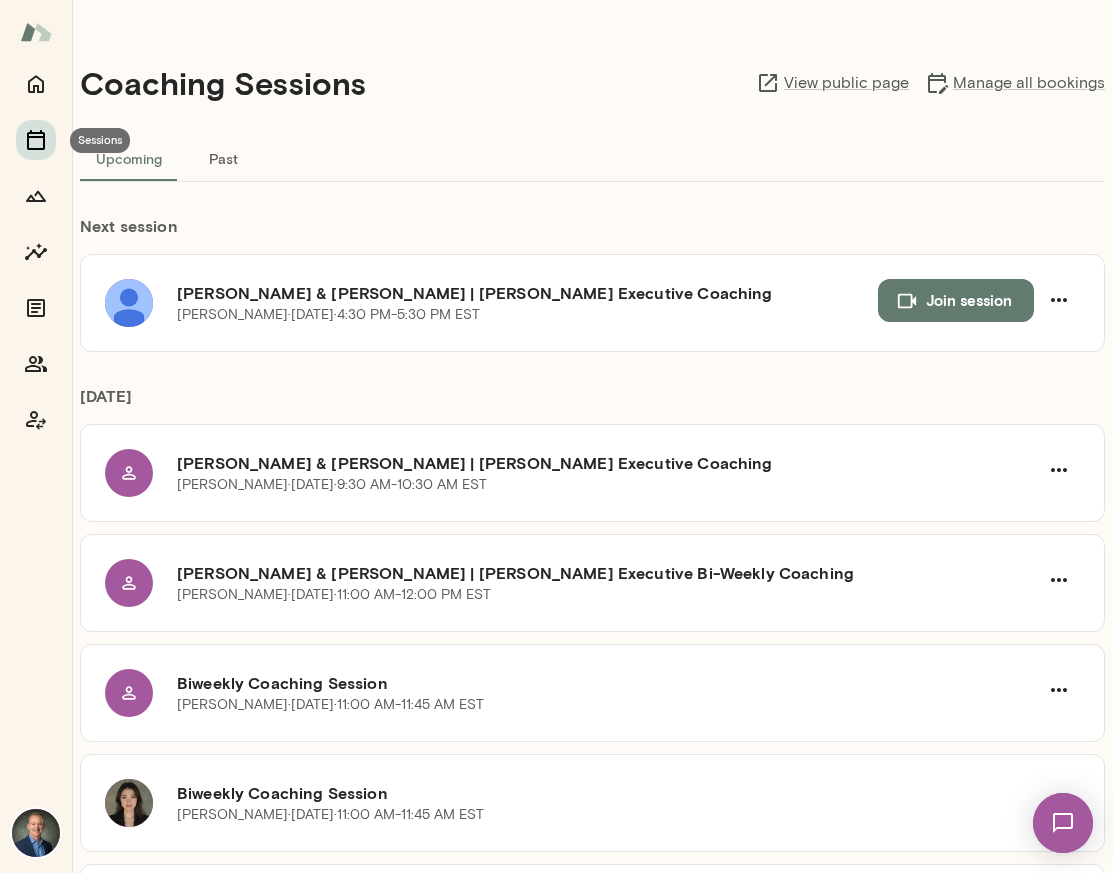 click 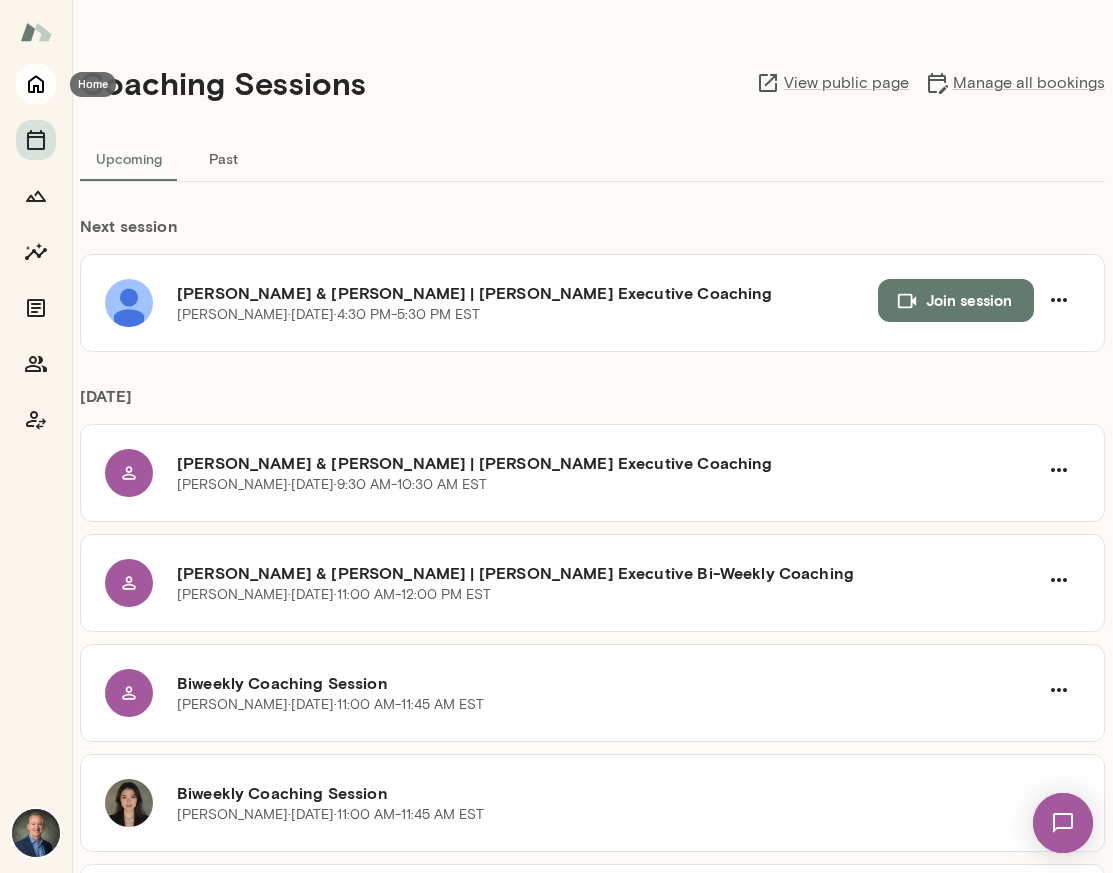 click 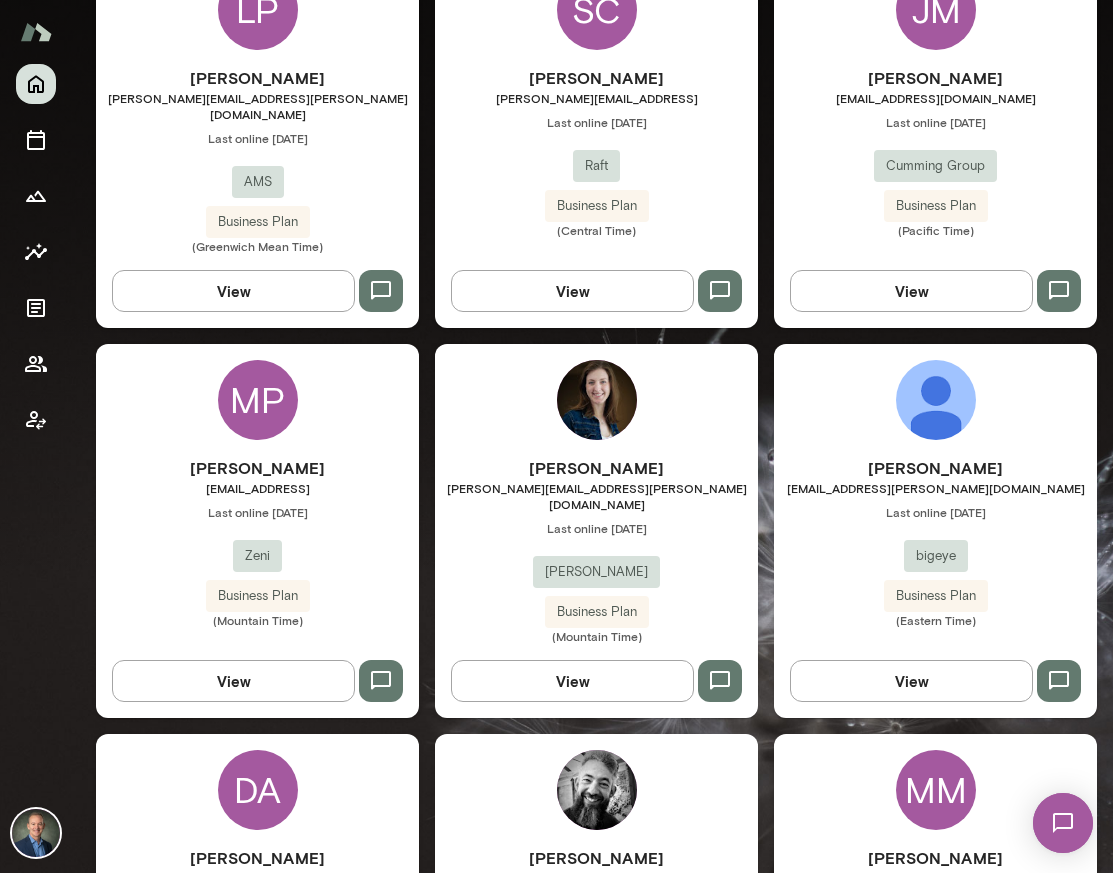 scroll, scrollTop: 1830, scrollLeft: 0, axis: vertical 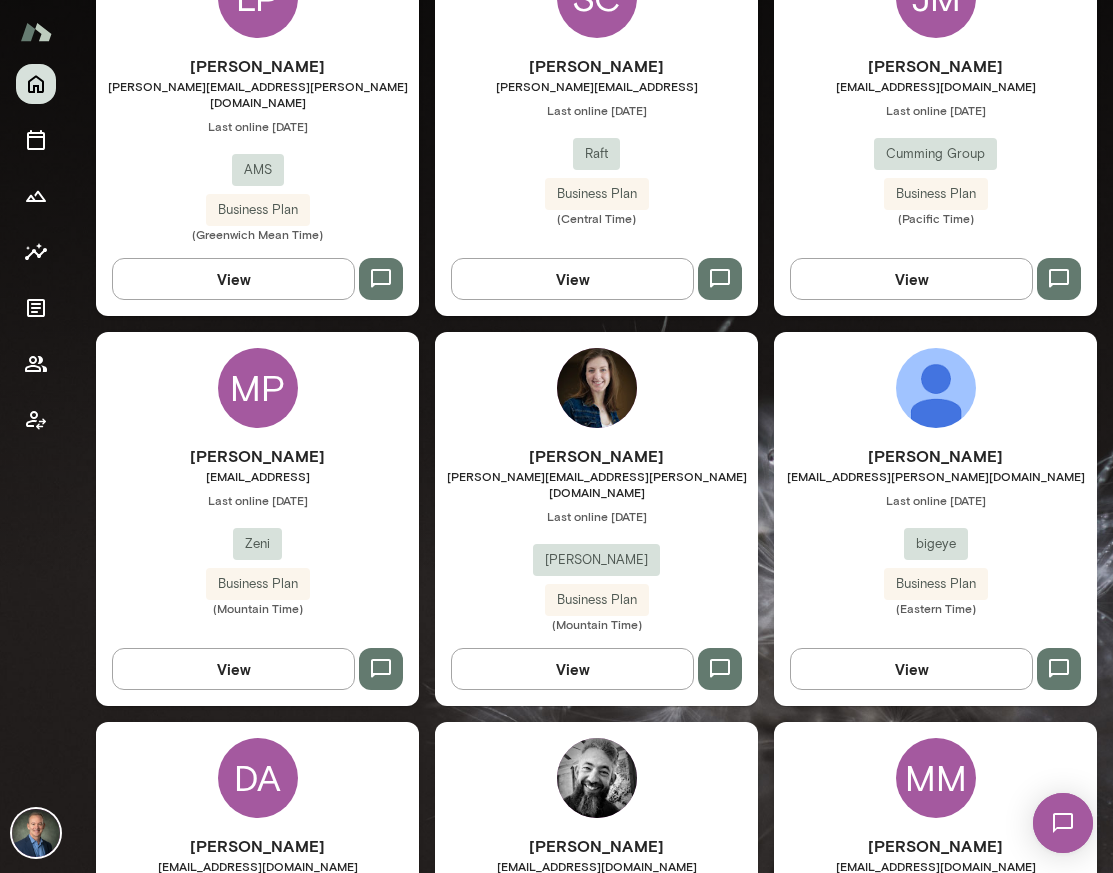 click on "[PERSON_NAME] [PERSON_NAME][EMAIL_ADDRESS][PERSON_NAME][DOMAIN_NAME] Last online [DATE] bigeye Business Plan (Eastern Time)" at bounding box center [935, 530] 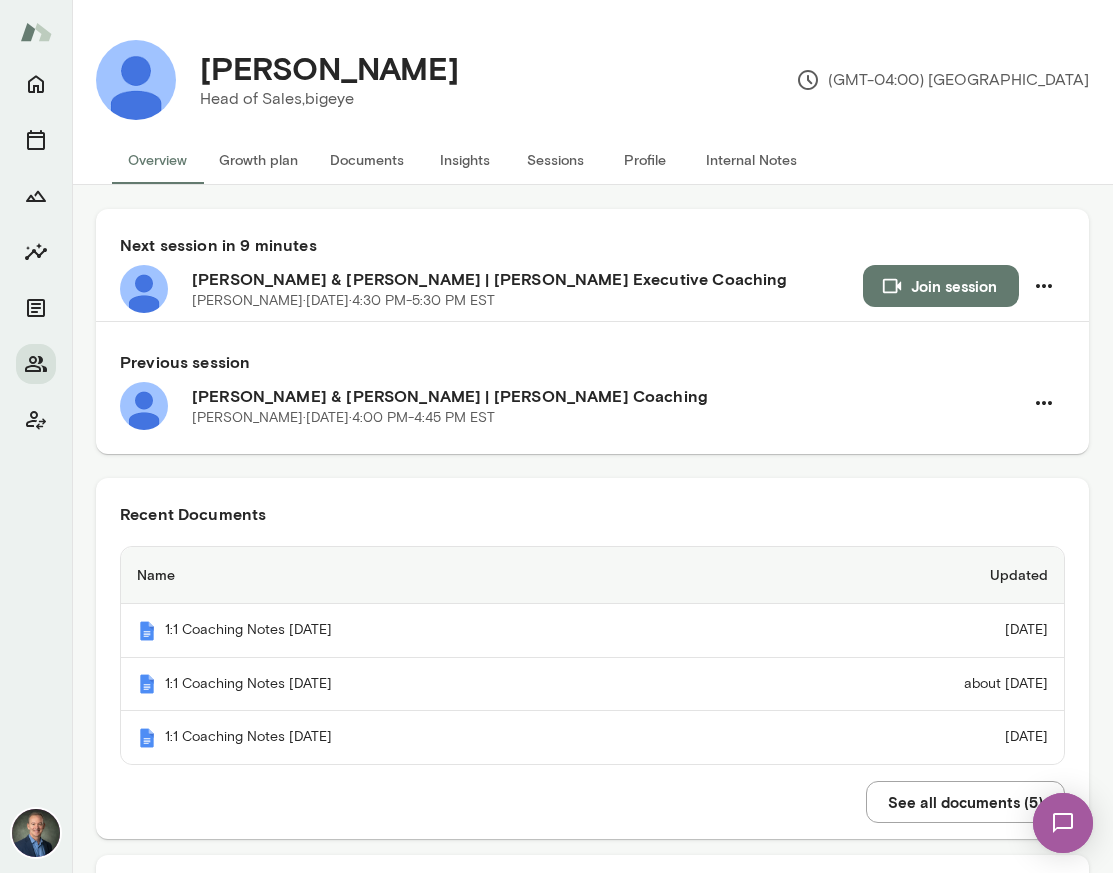 click on "Documents" at bounding box center (367, 160) 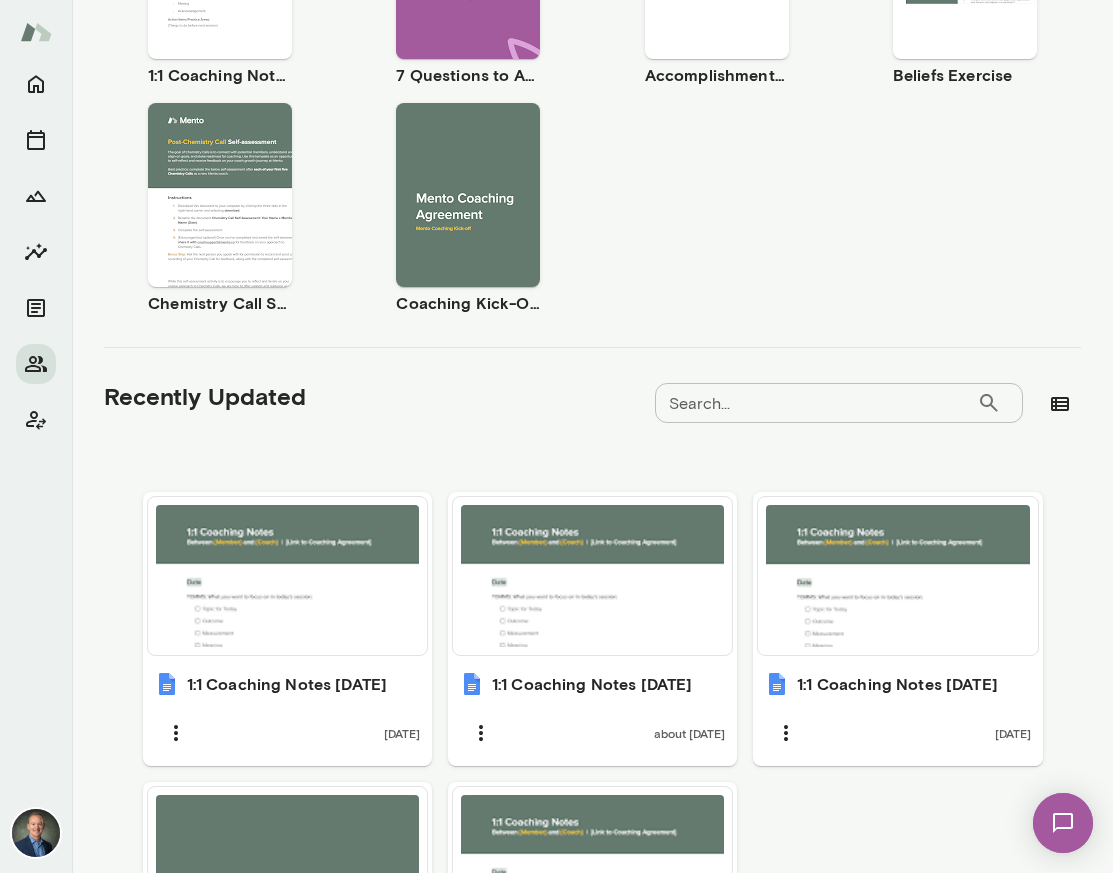 scroll, scrollTop: 511, scrollLeft: 0, axis: vertical 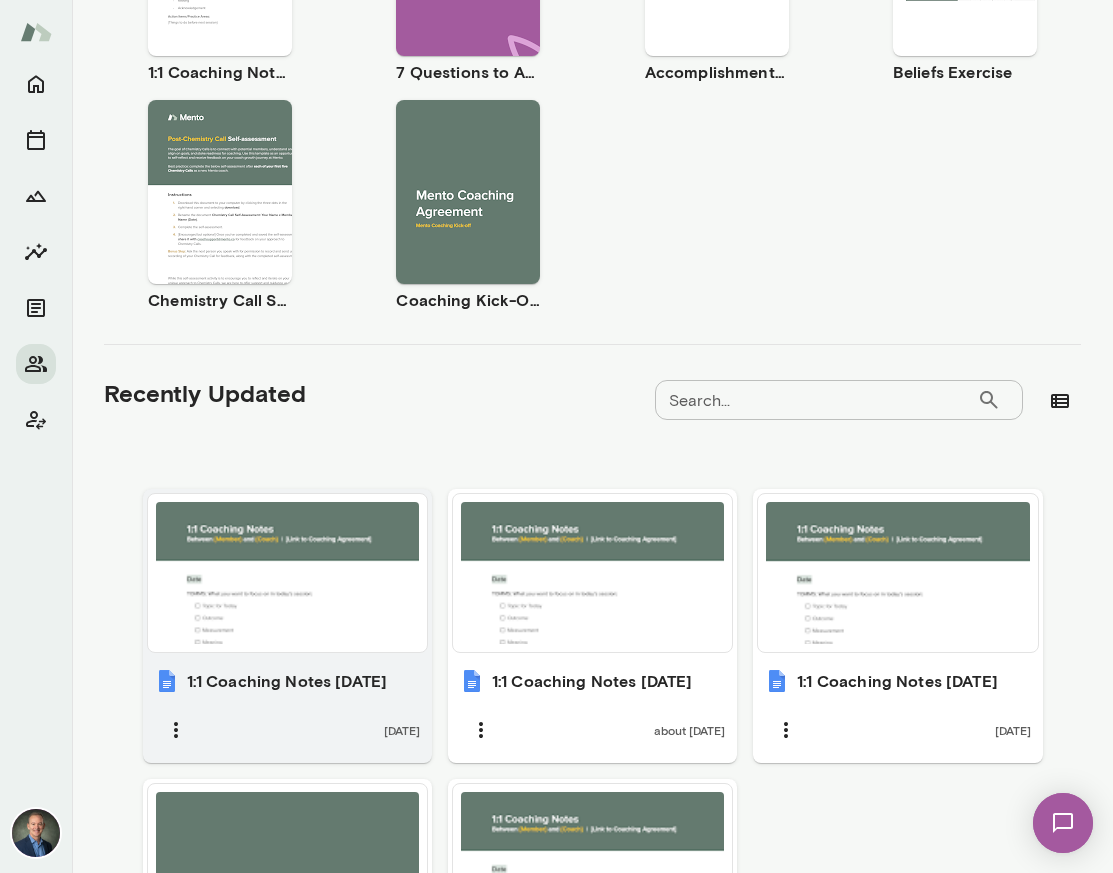click at bounding box center (287, 573) 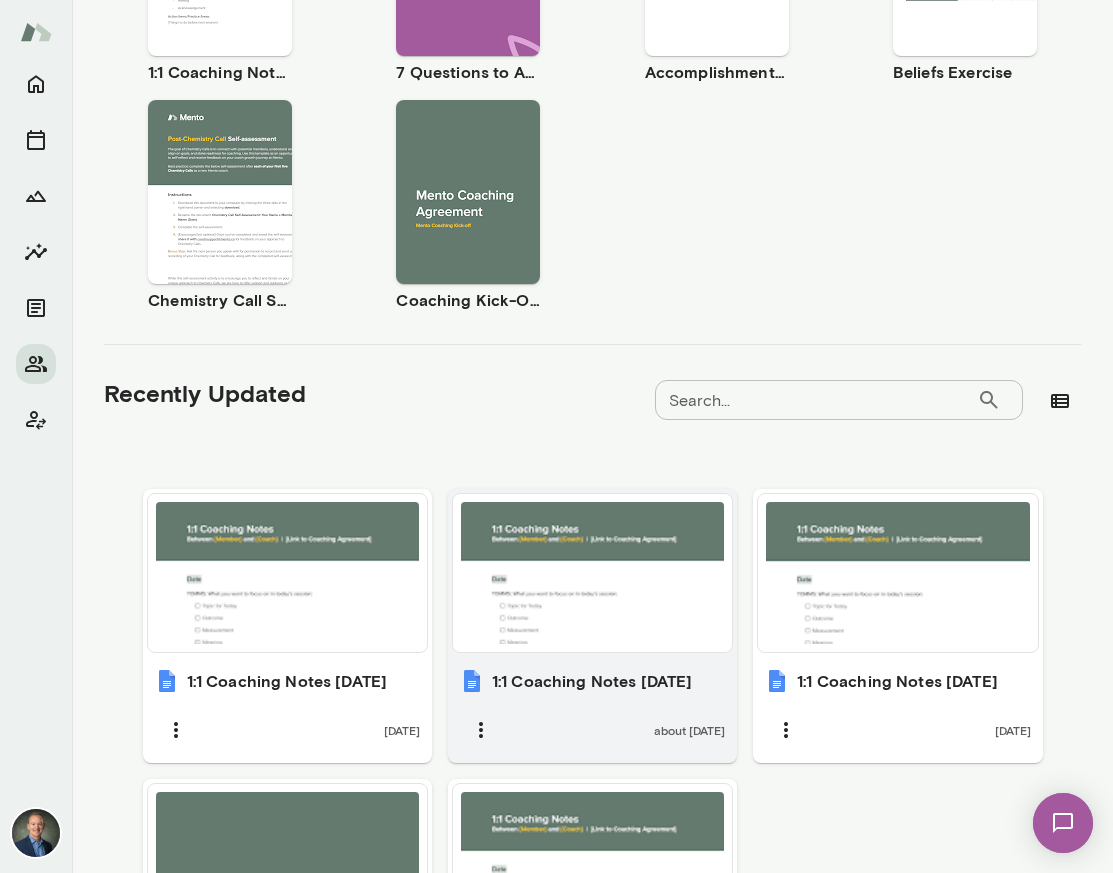 click at bounding box center [592, 573] 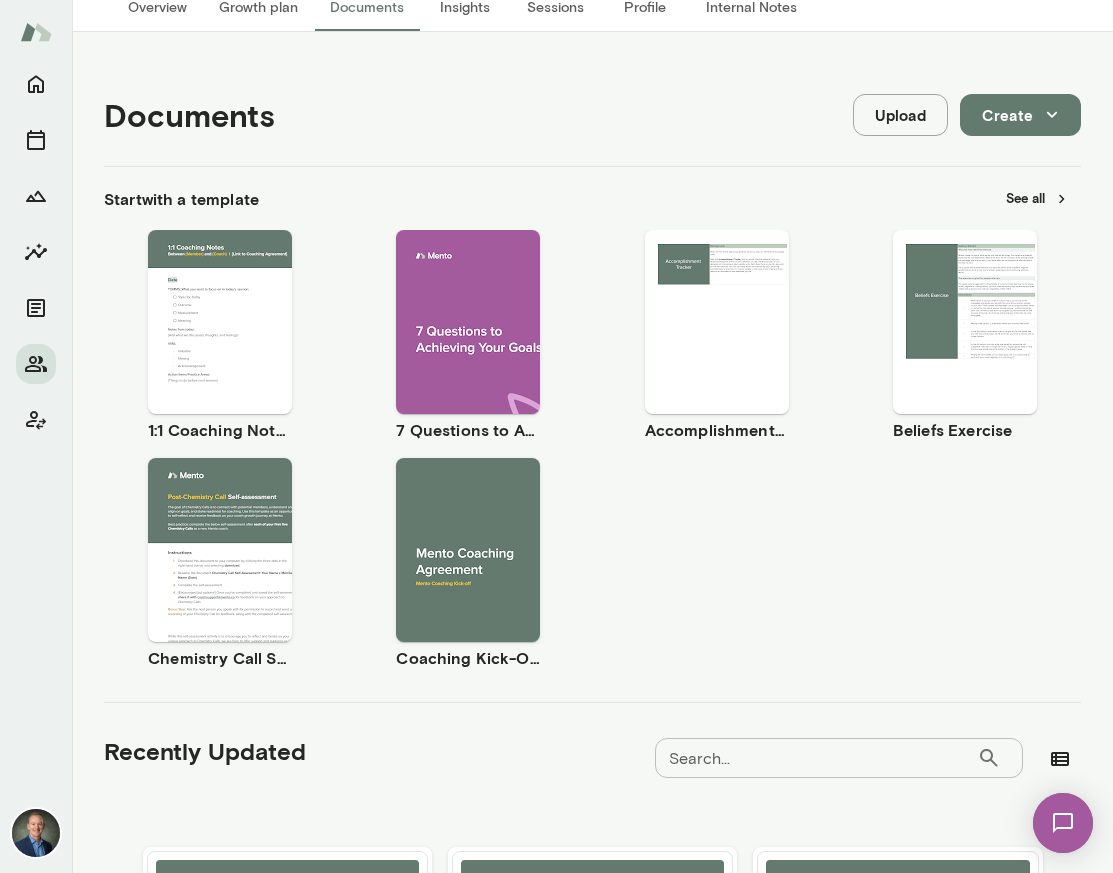 scroll, scrollTop: 0, scrollLeft: 0, axis: both 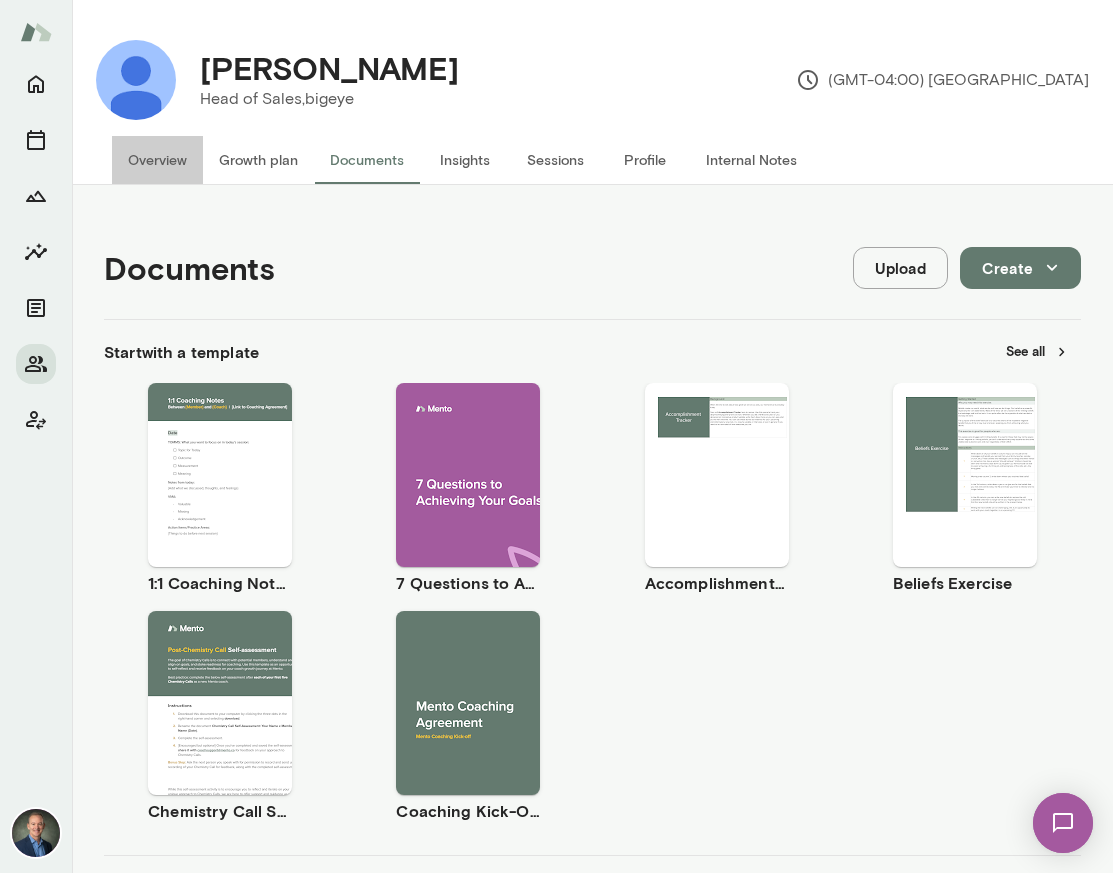 click on "Overview" at bounding box center (157, 160) 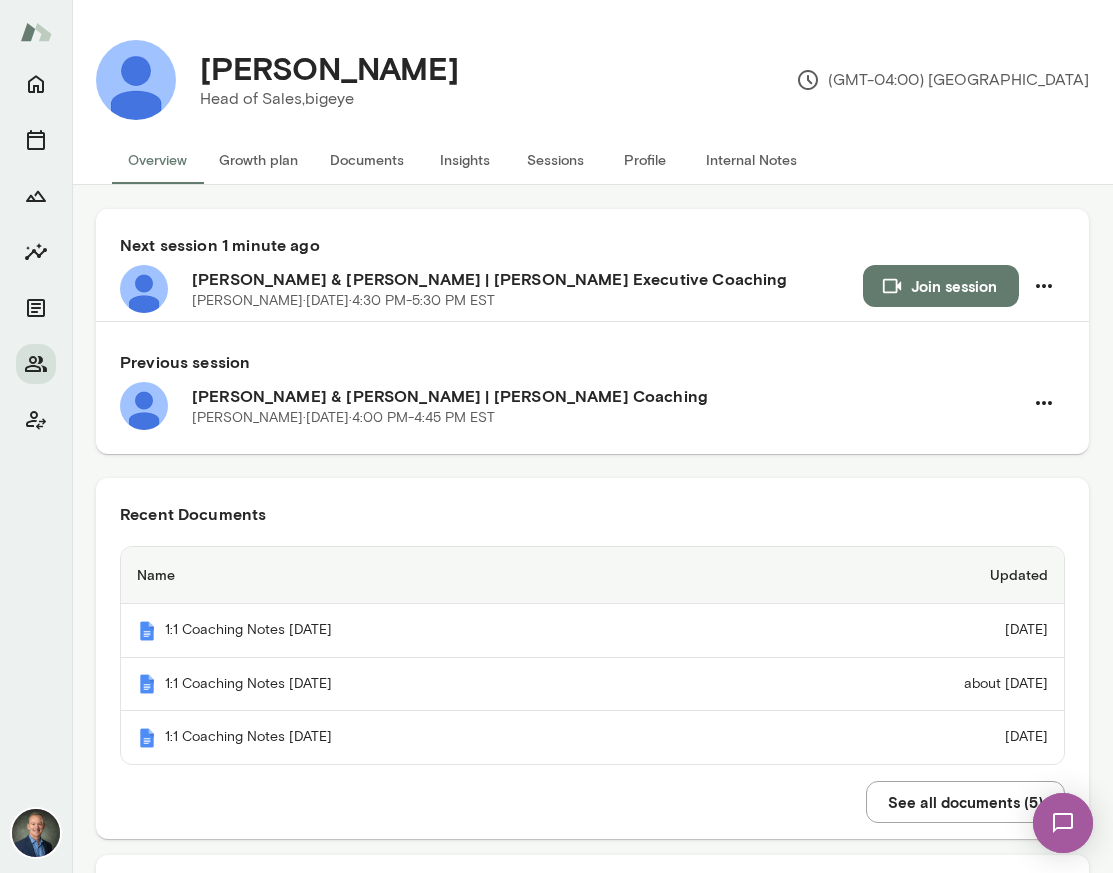 click 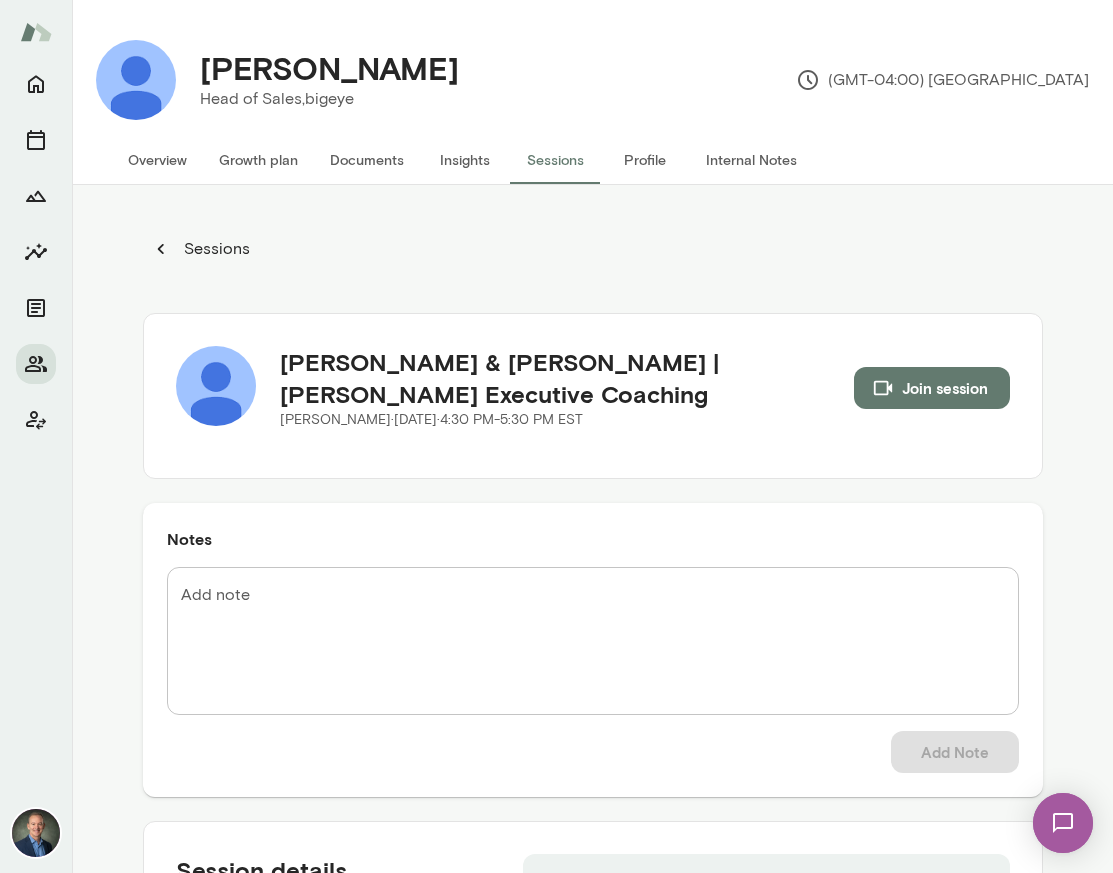 click on "Sessions" at bounding box center (215, 249) 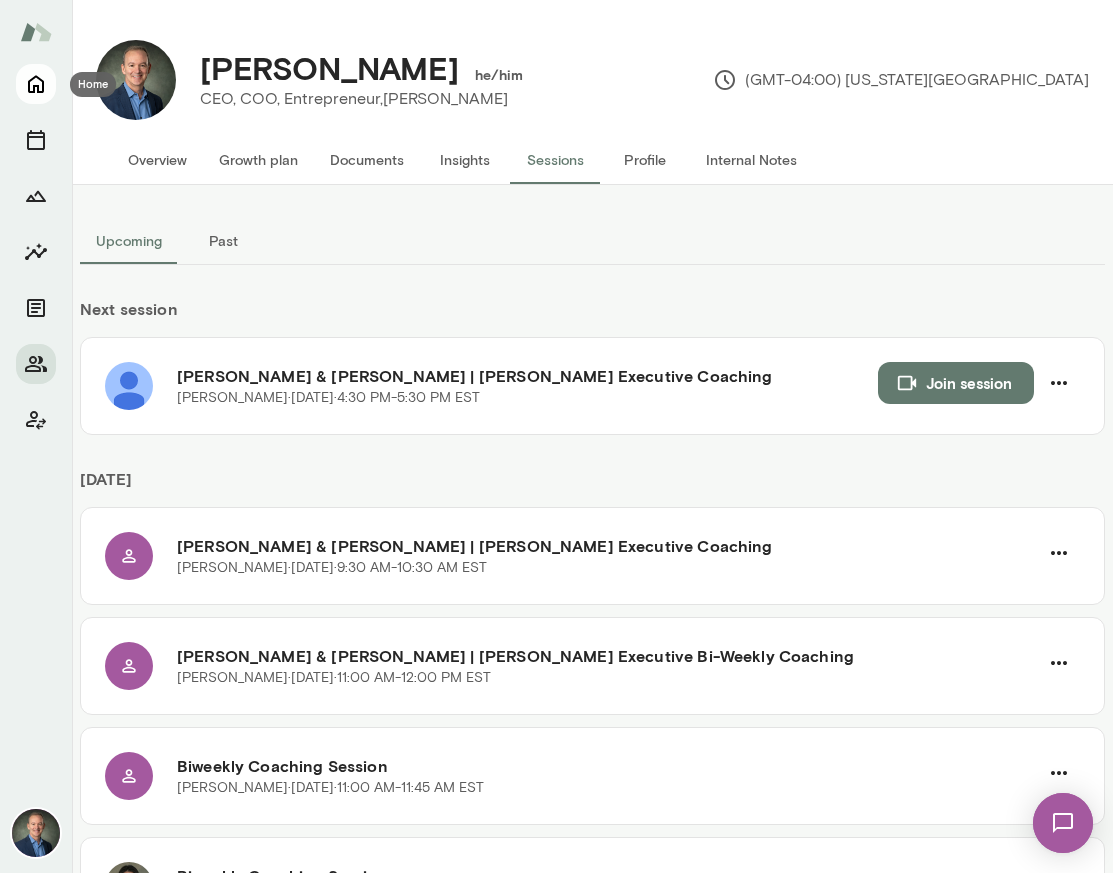 click 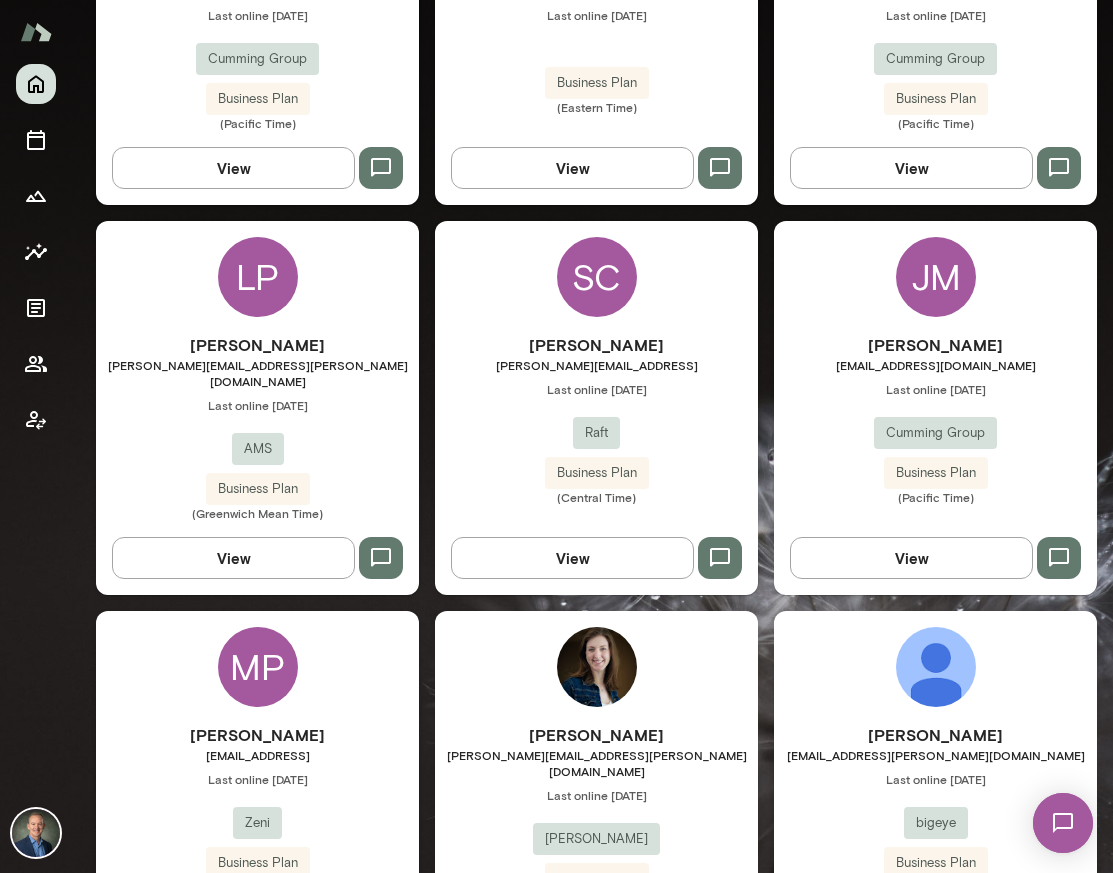 click on "Last online [DATE]" at bounding box center (935, 779) 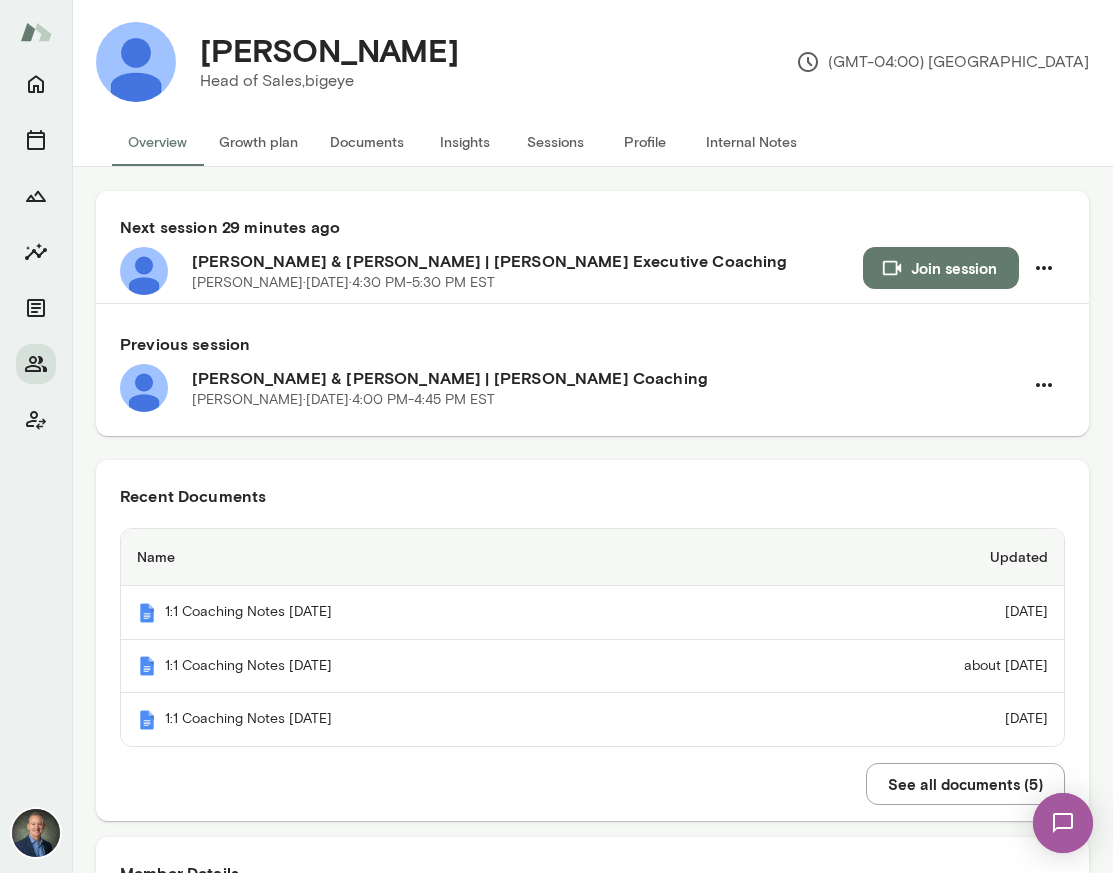 scroll, scrollTop: 0, scrollLeft: 0, axis: both 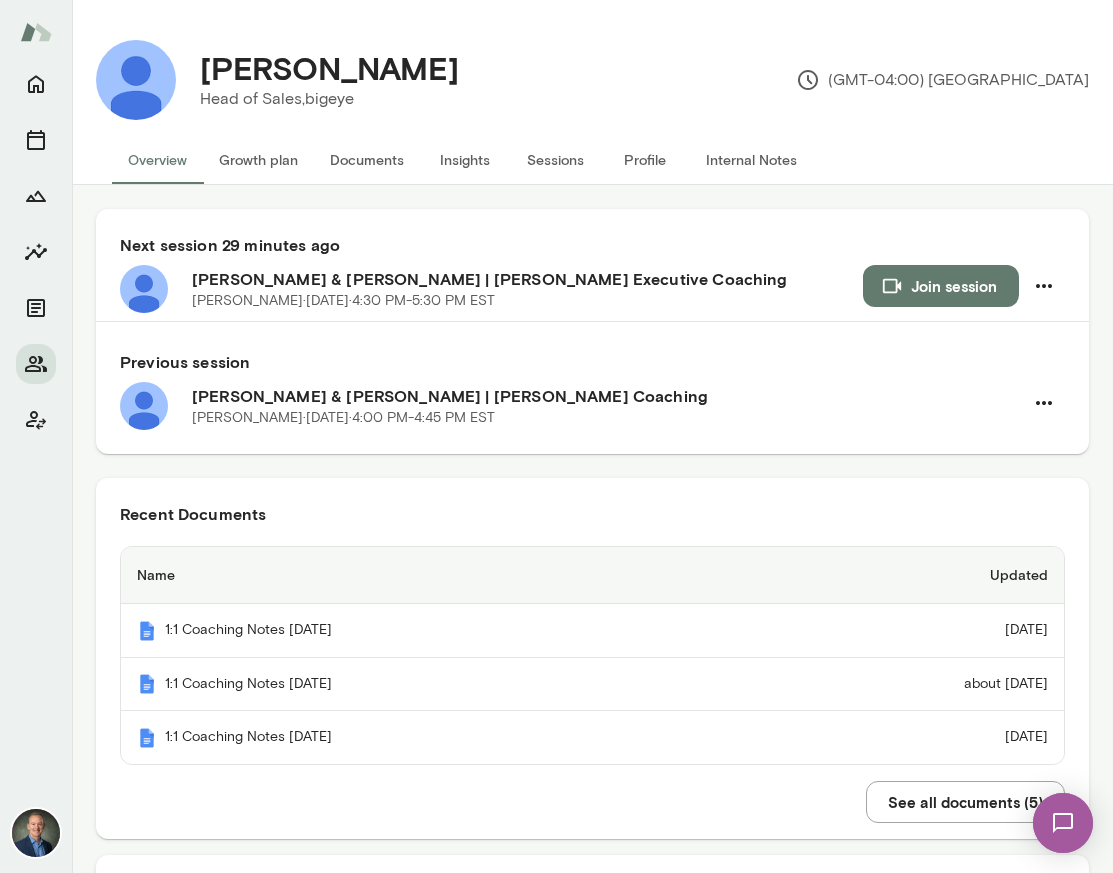 click on "Sessions" at bounding box center [555, 160] 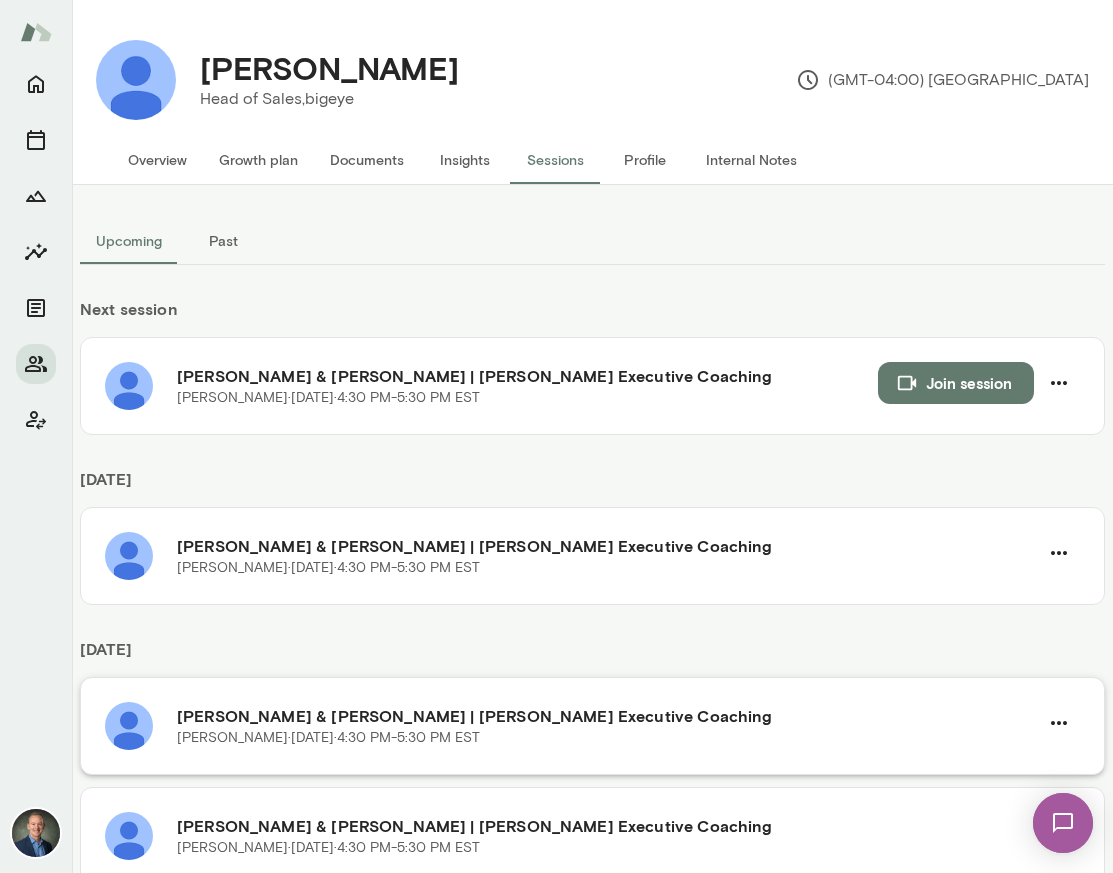 scroll, scrollTop: 8, scrollLeft: 0, axis: vertical 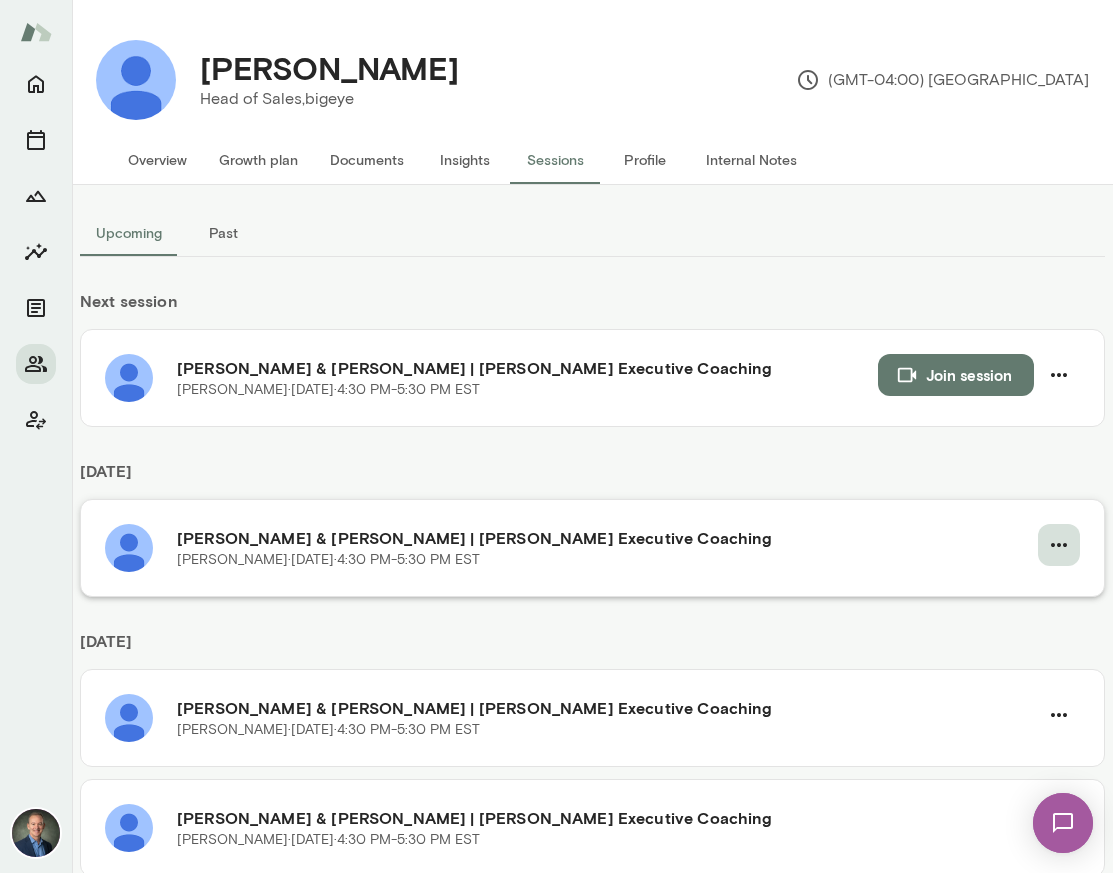 click 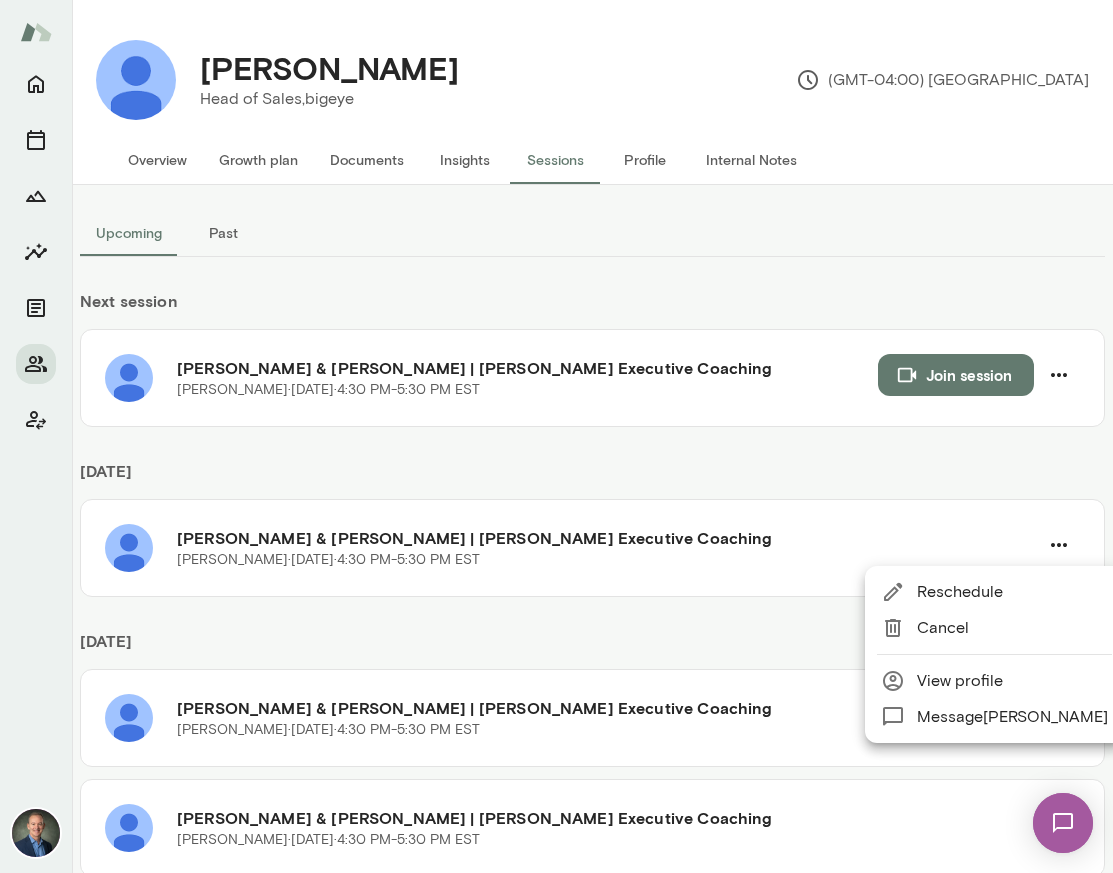 click on "Reschedule" at bounding box center (1012, 592) 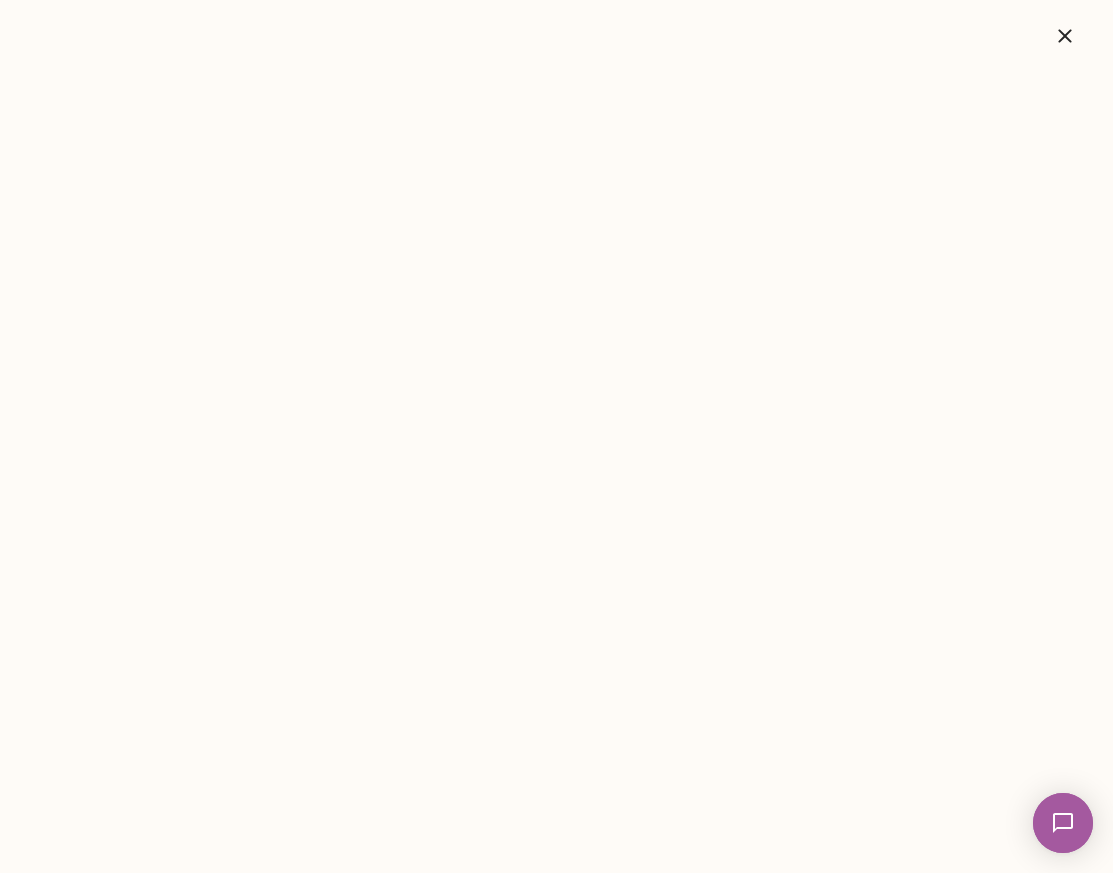 click 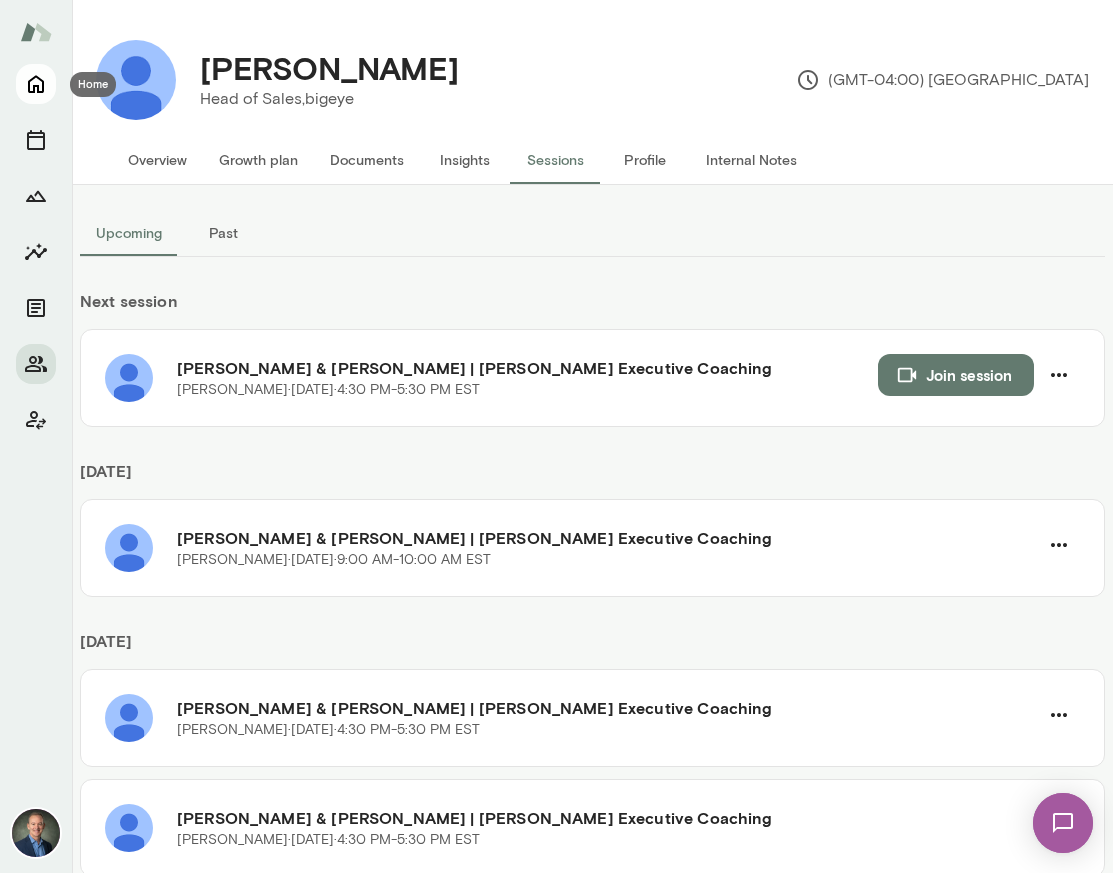 click 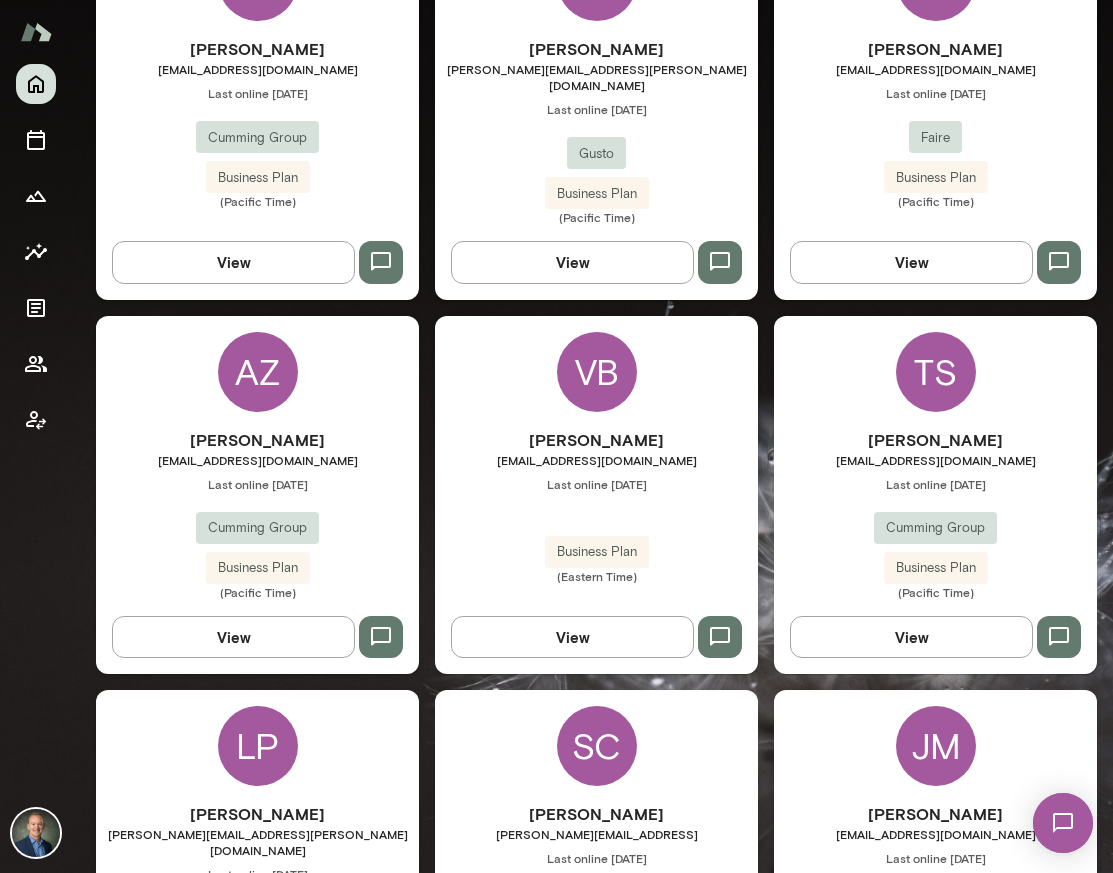 scroll, scrollTop: 1214, scrollLeft: 0, axis: vertical 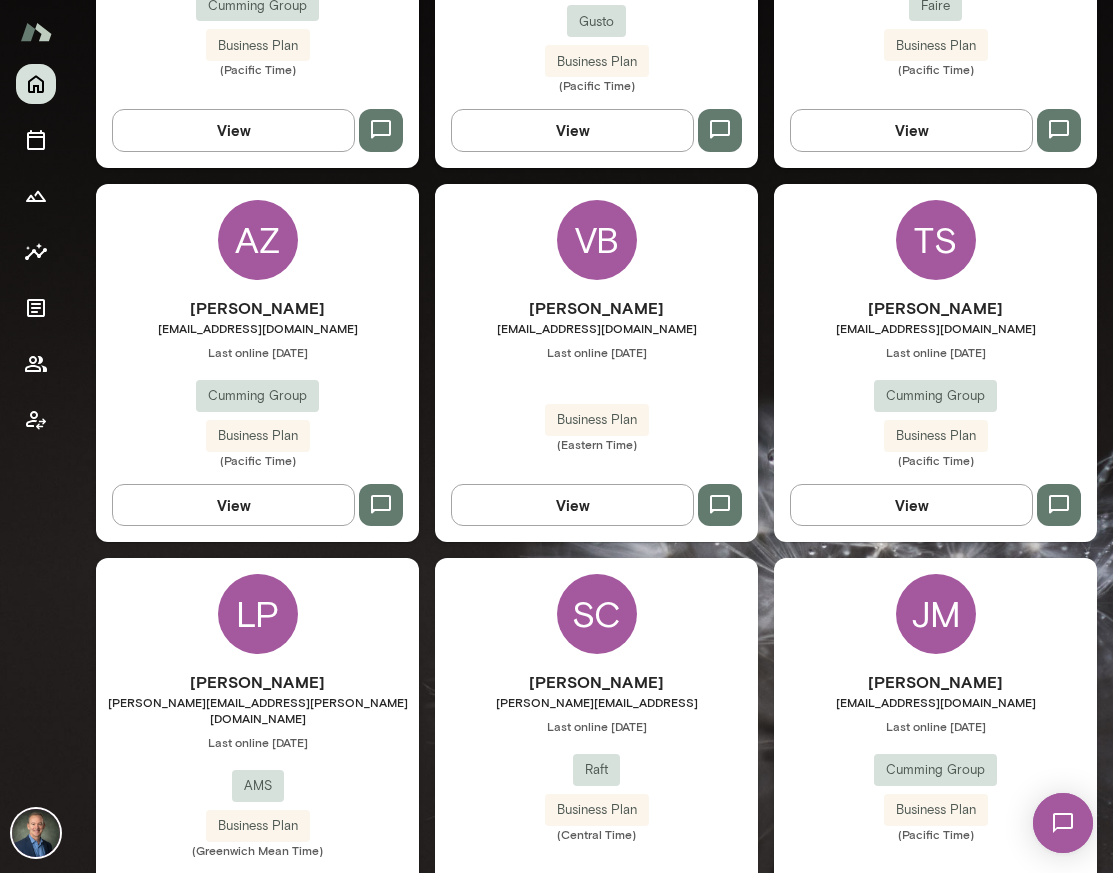 click on "[PERSON_NAME] [EMAIL_ADDRESS][DOMAIN_NAME] Last online [DATE] Cumming Group Business Plan (Pacific Time)" at bounding box center (935, 382) 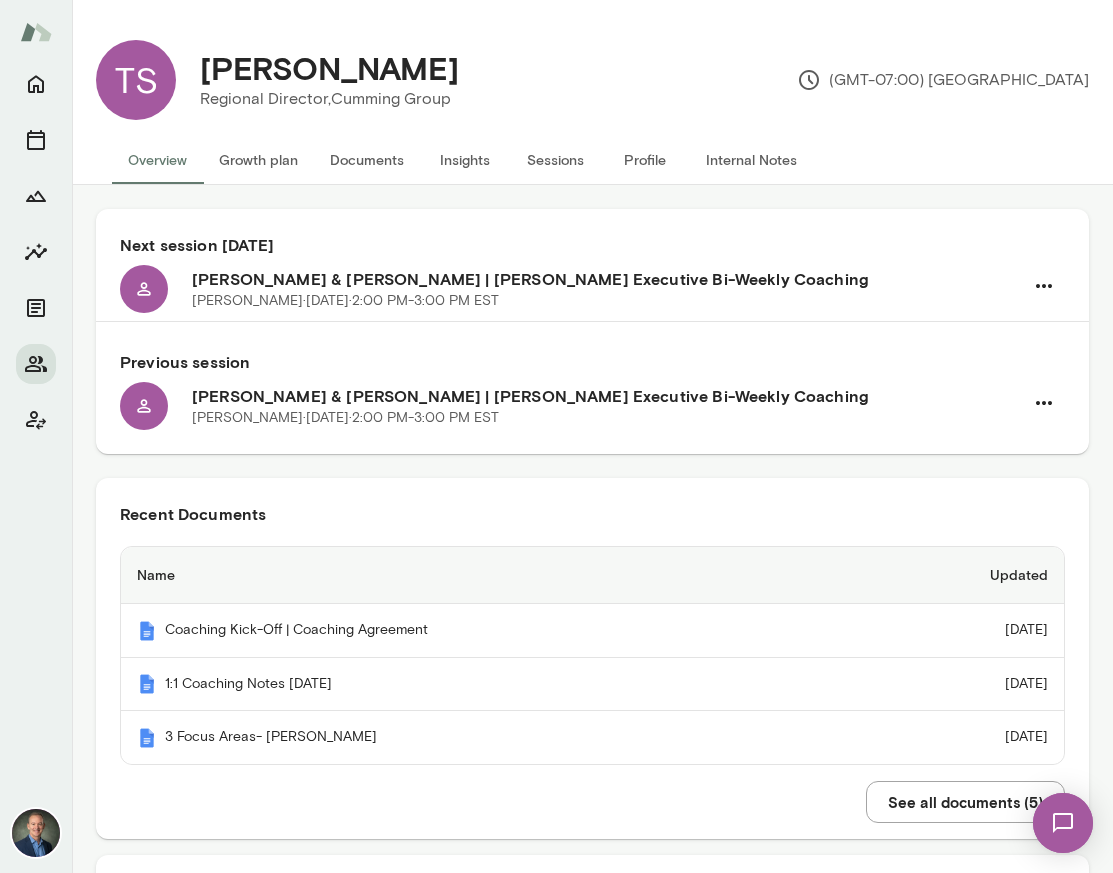 click on "Documents" at bounding box center [367, 160] 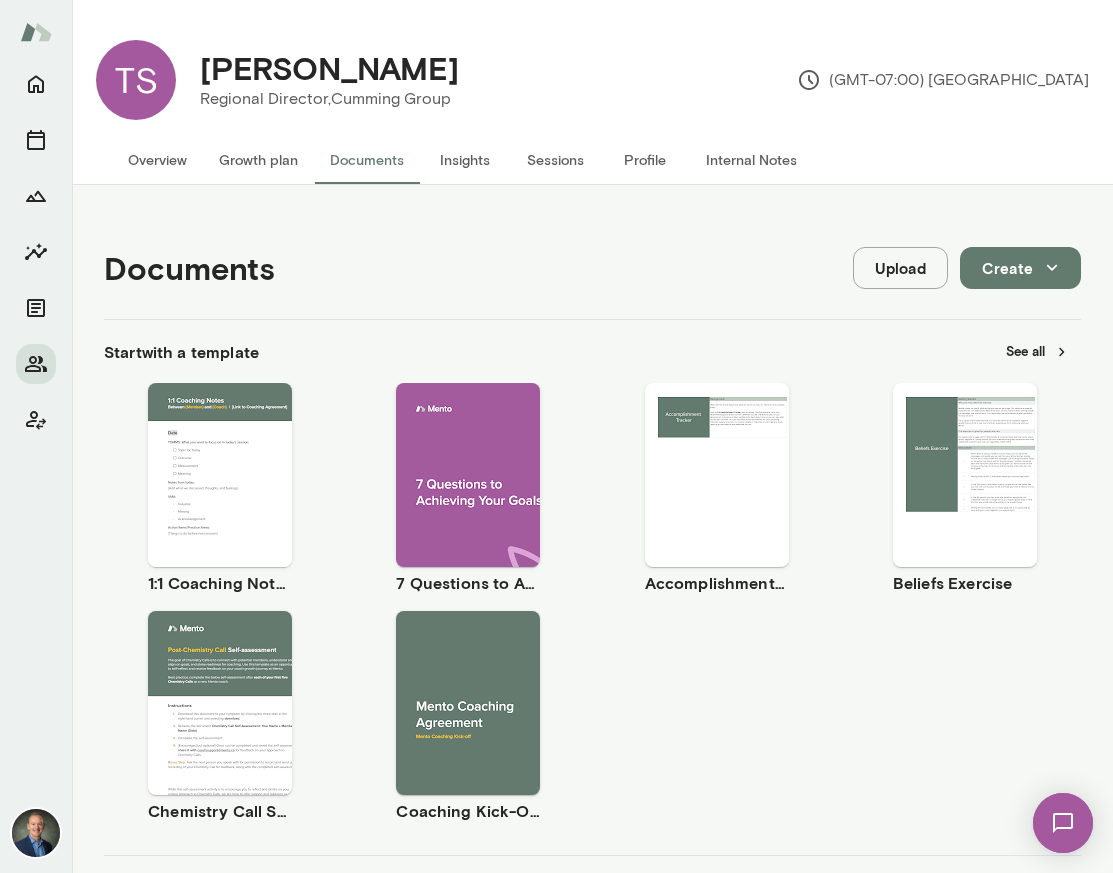 click on "Use template" at bounding box center [232, 458] 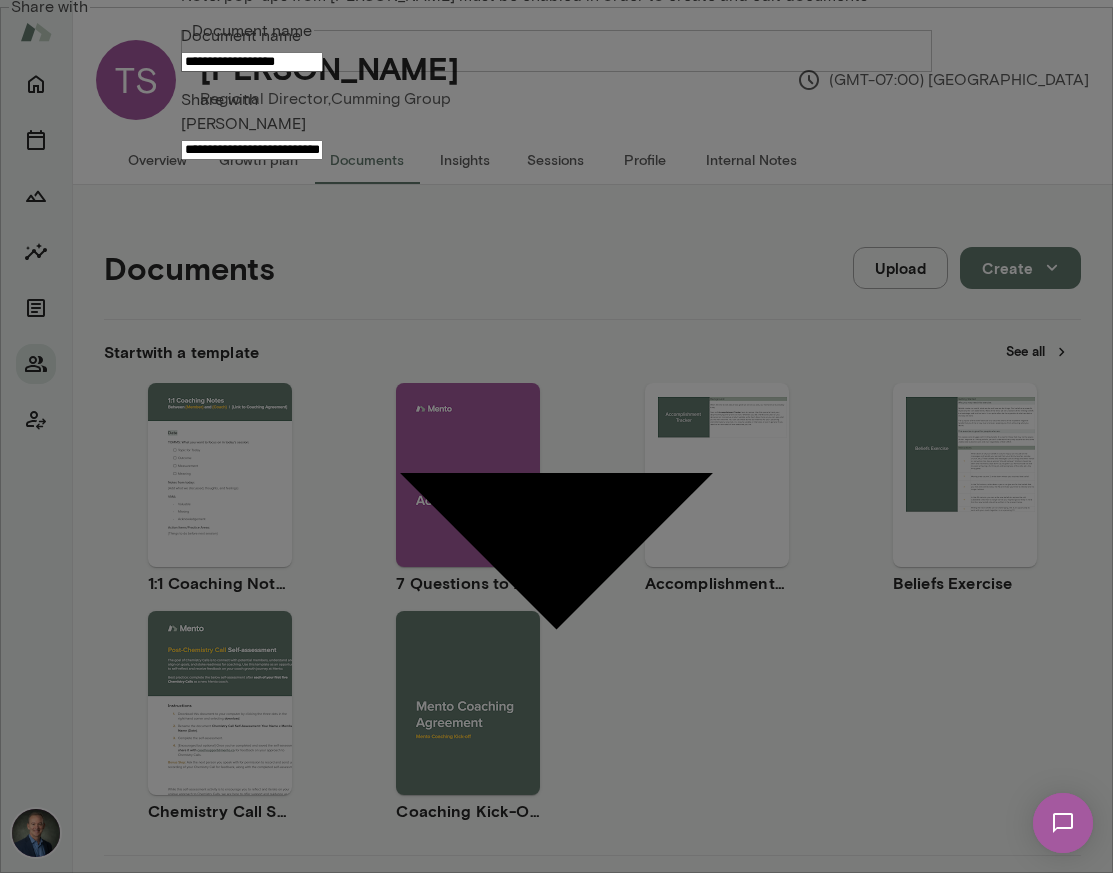 click on "**********" at bounding box center [252, 62] 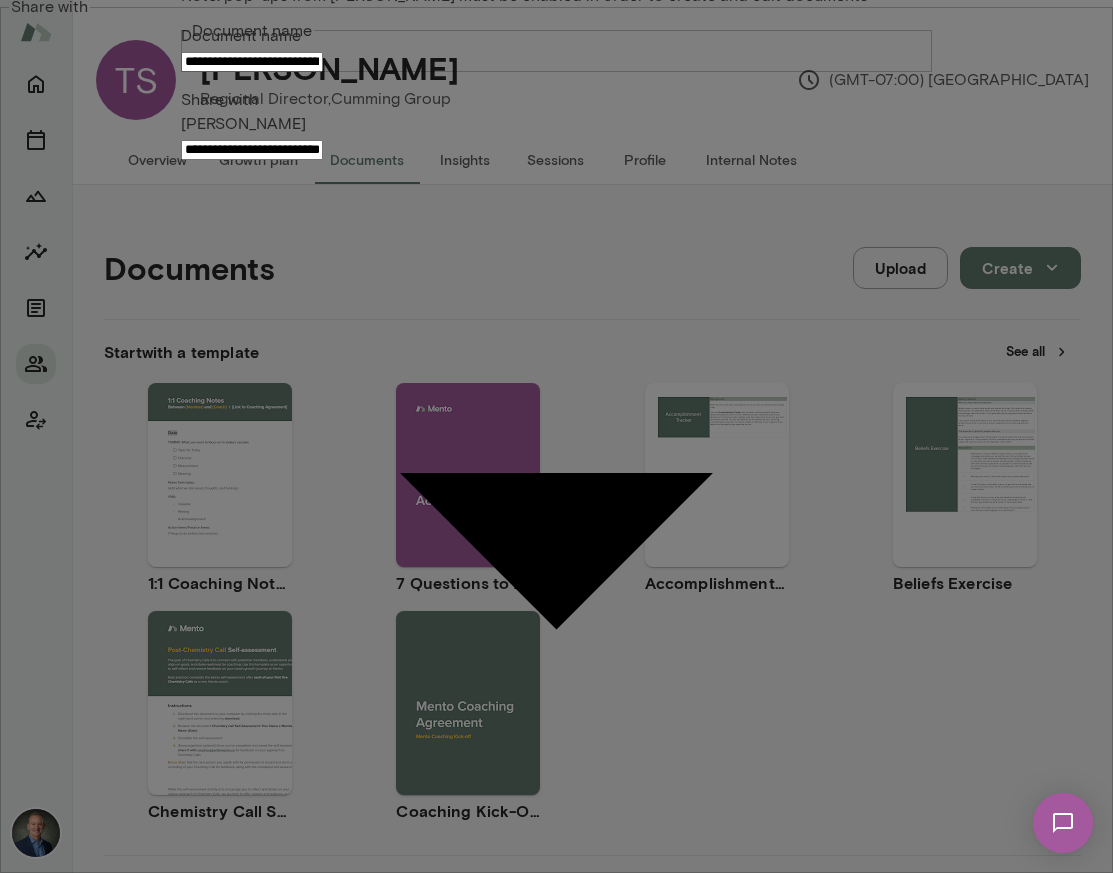 click on "Open in  Docs" at bounding box center [363, 955] 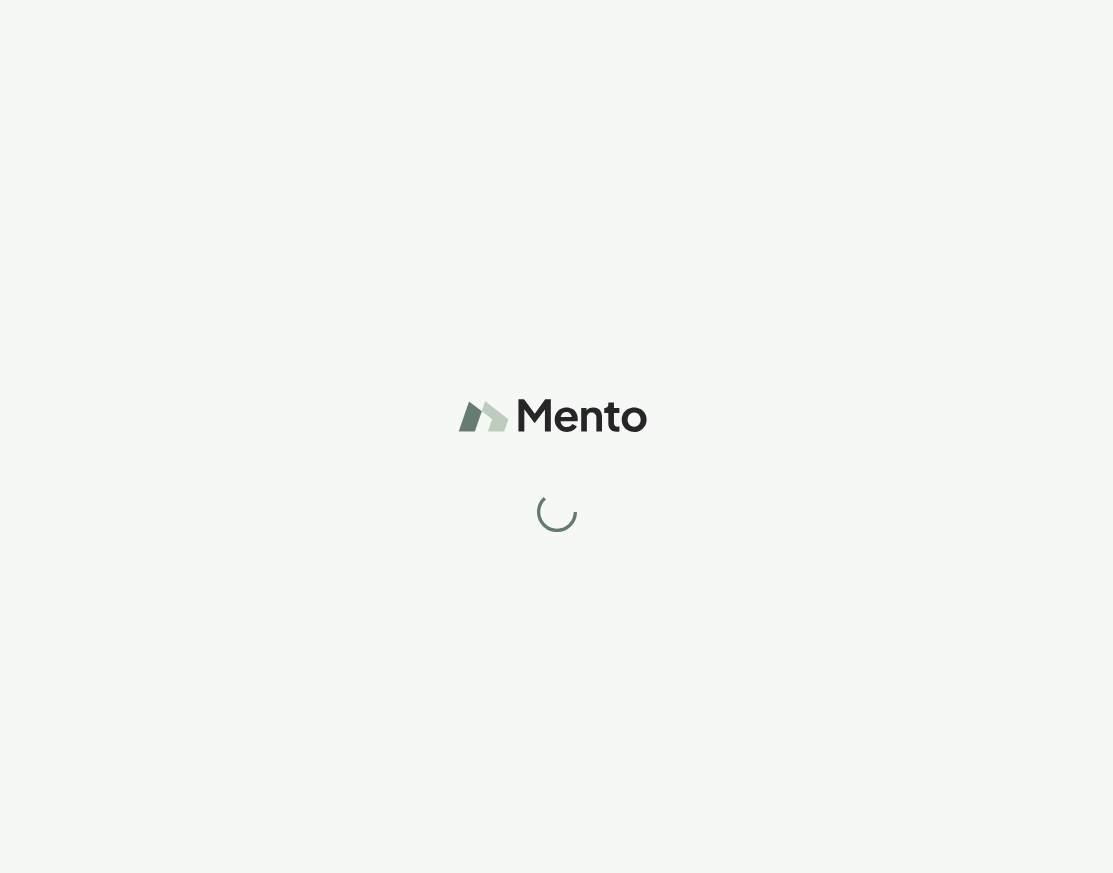 scroll, scrollTop: 0, scrollLeft: 0, axis: both 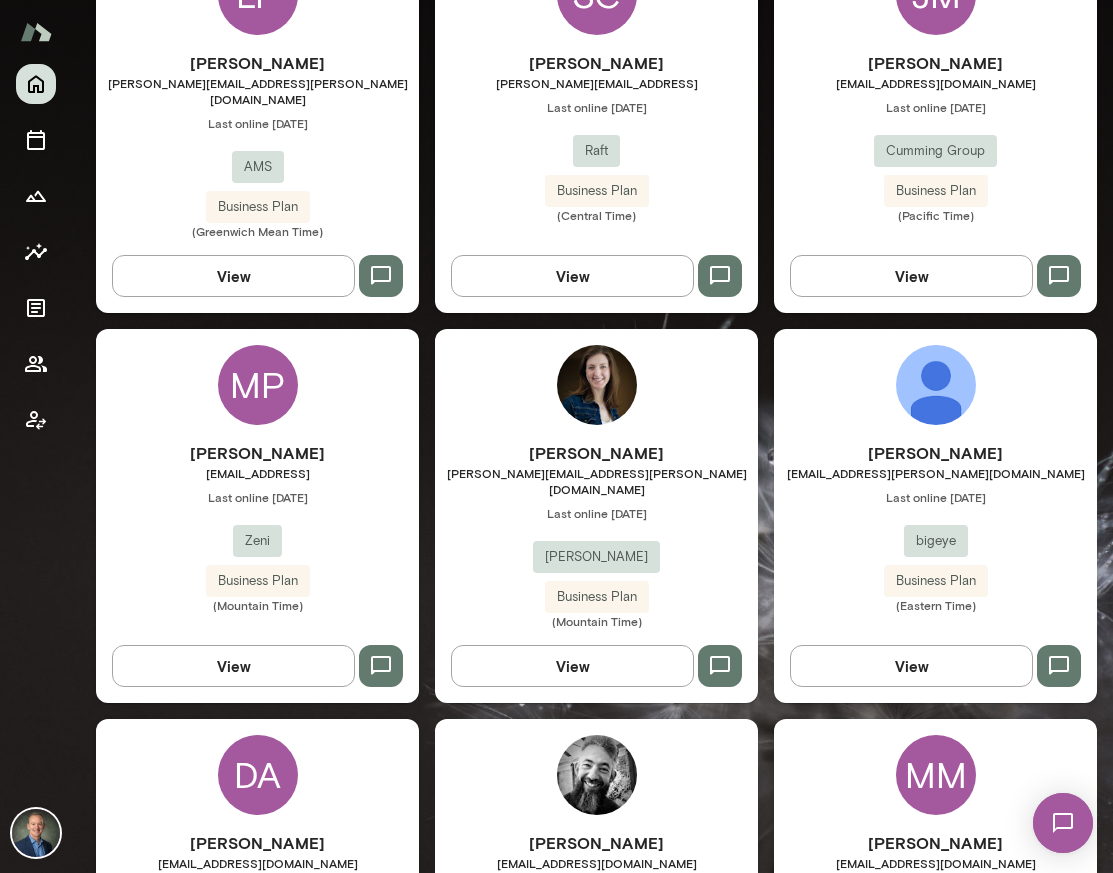 click on "Jeff Mazmanian jmazmanian@cumming-group.com Last online July 10 Cumming Group Business Plan (Pacific Time)" at bounding box center (935, 137) 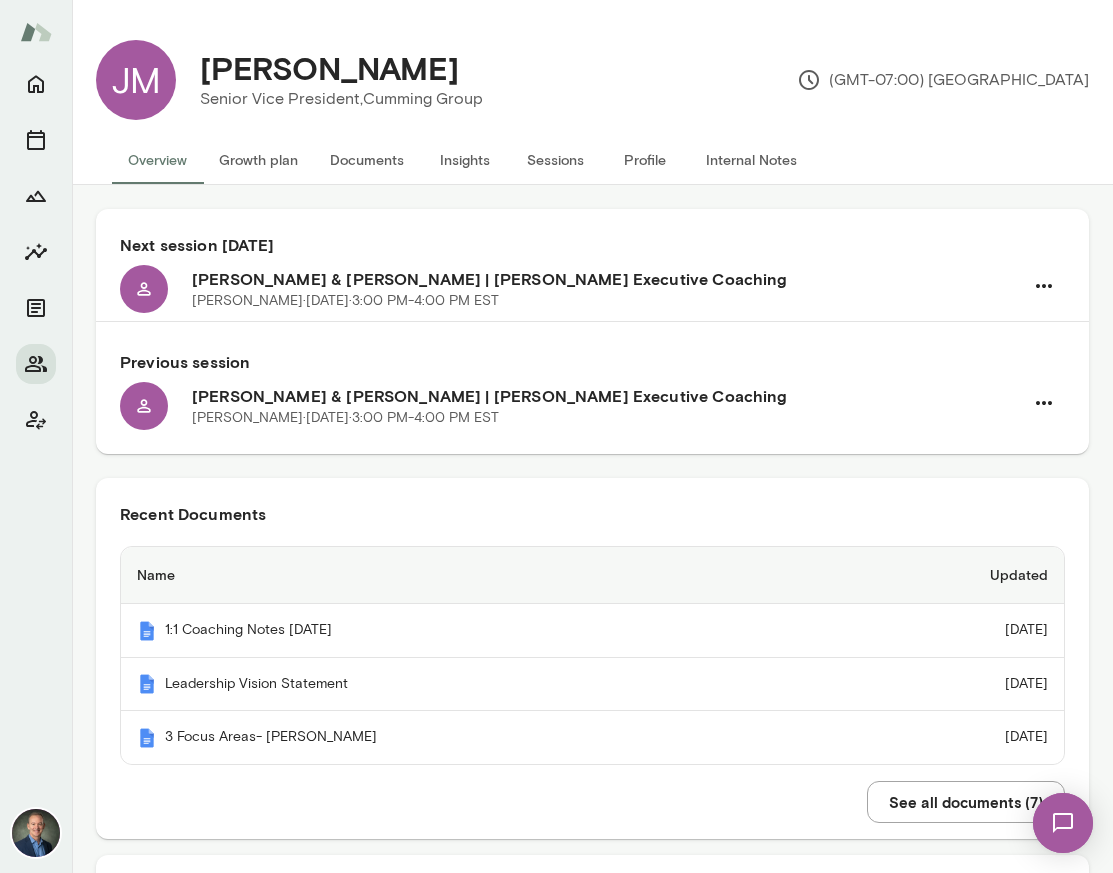 click on "Documents" at bounding box center (367, 160) 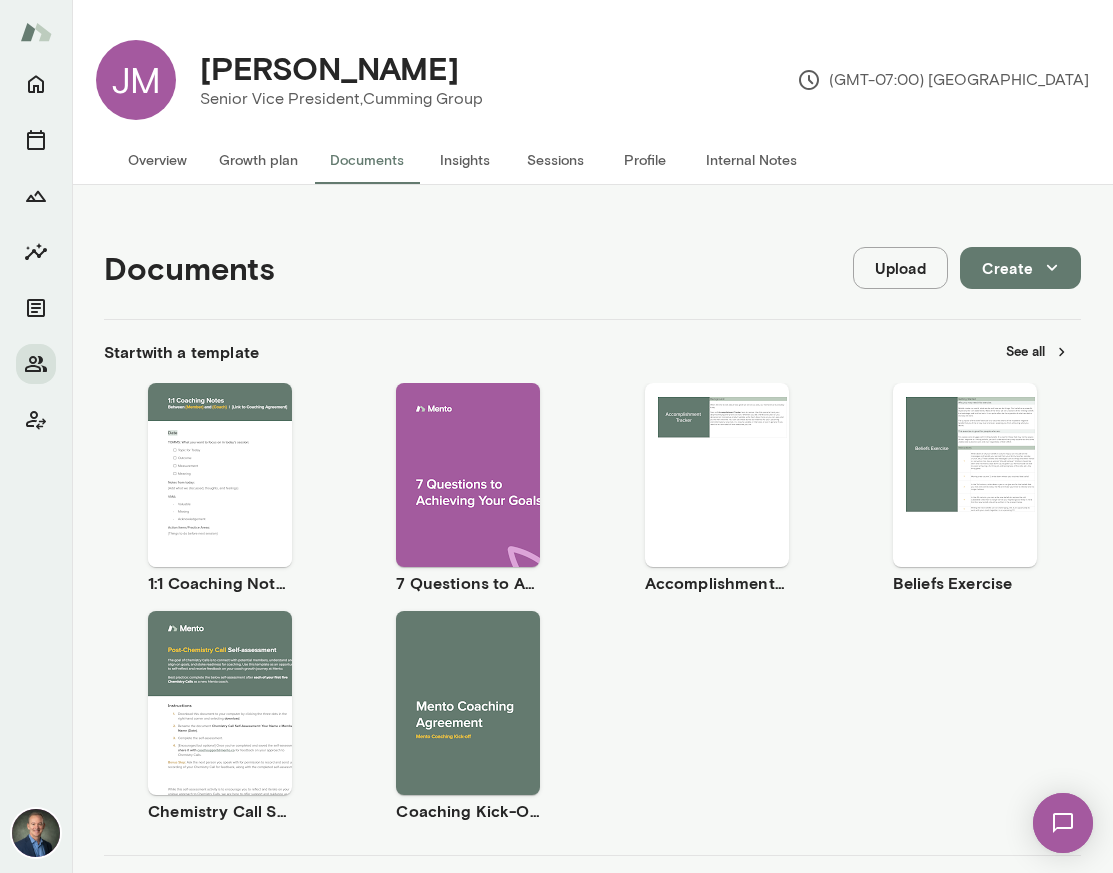 click on "Use template" at bounding box center (232, 458) 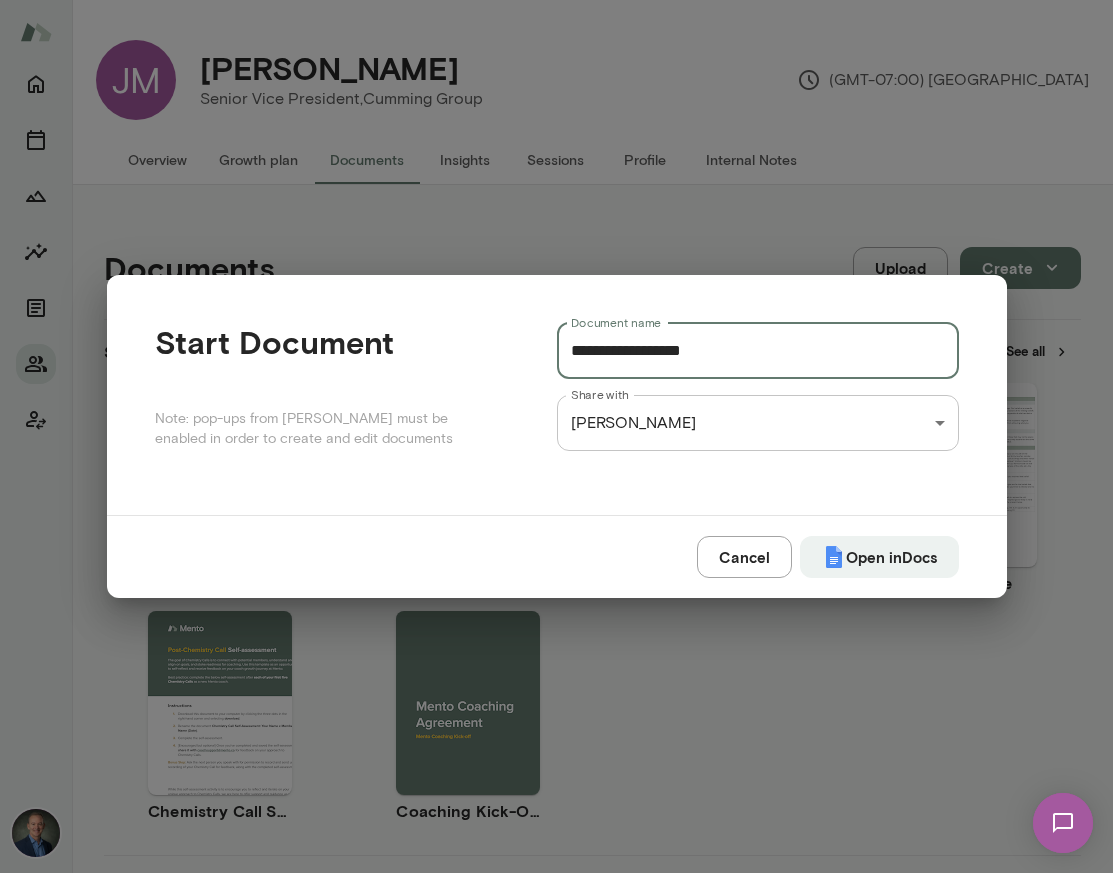 click on "**********" at bounding box center [758, 351] 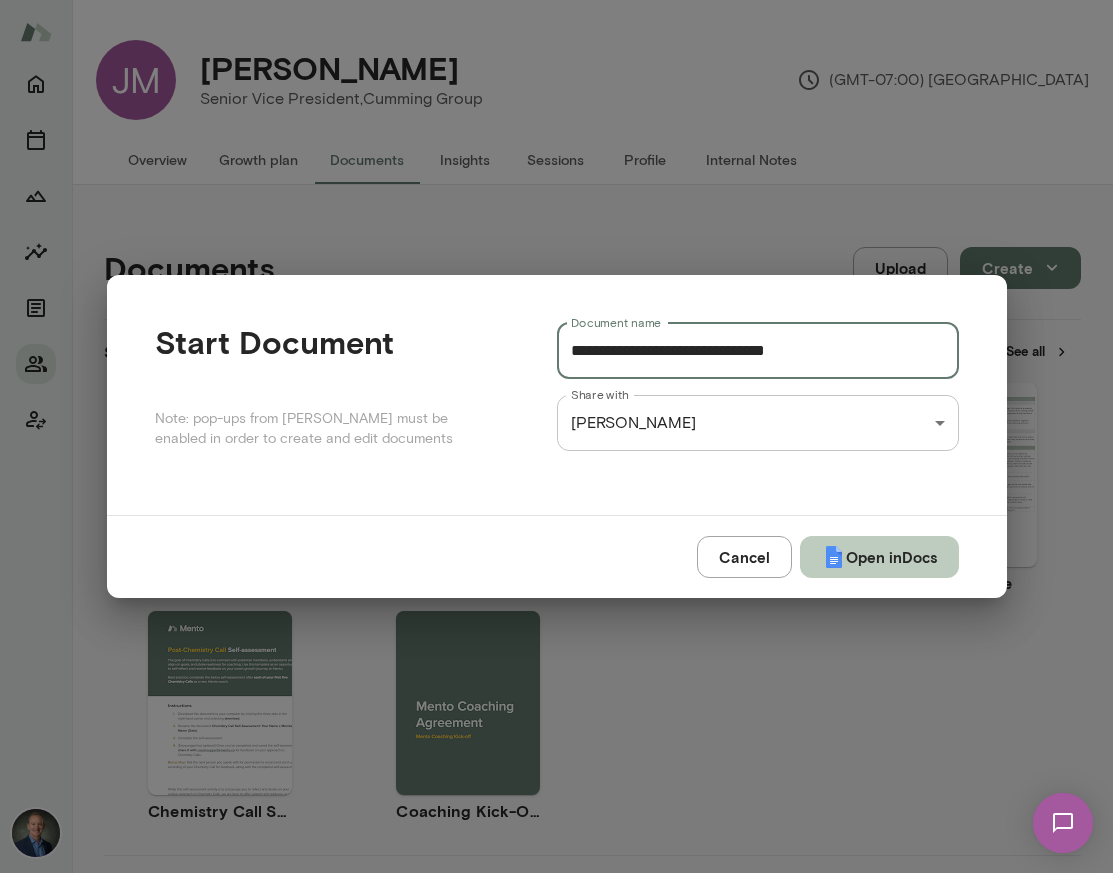 click on "Open in  Docs" at bounding box center (879, 557) 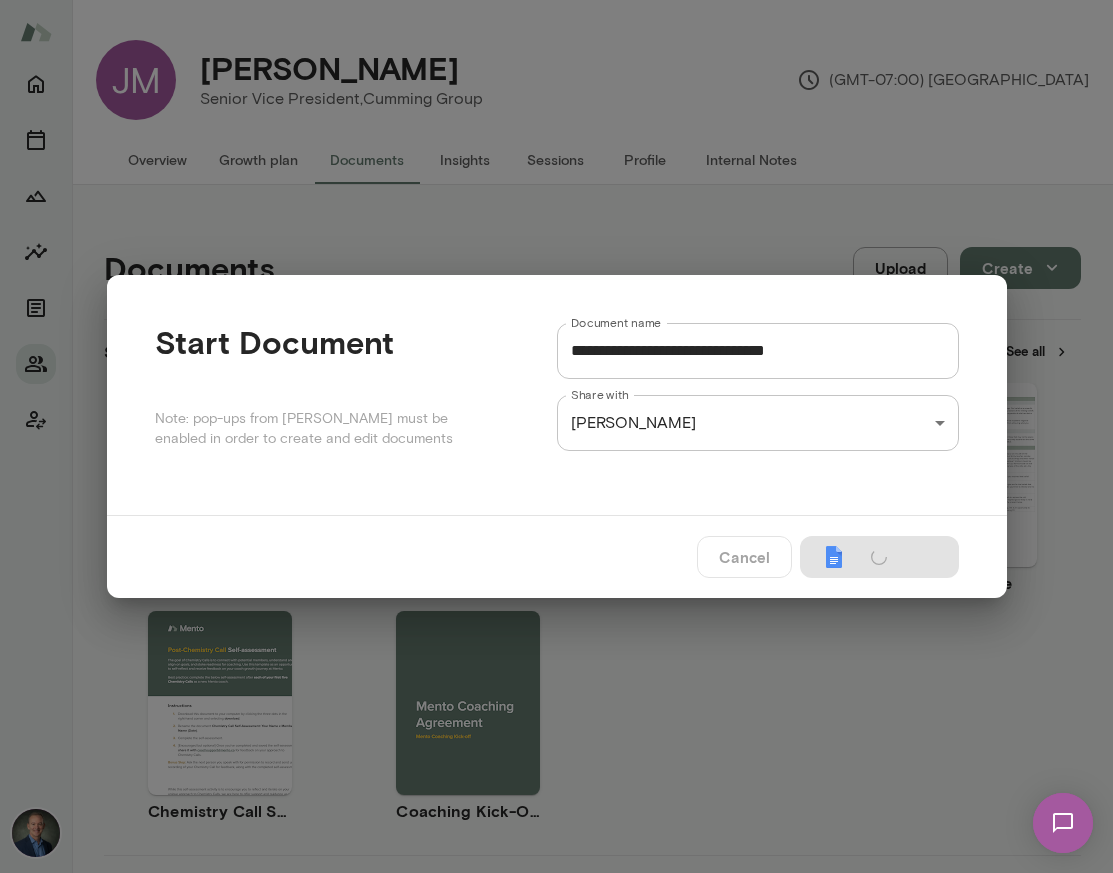 type on "**********" 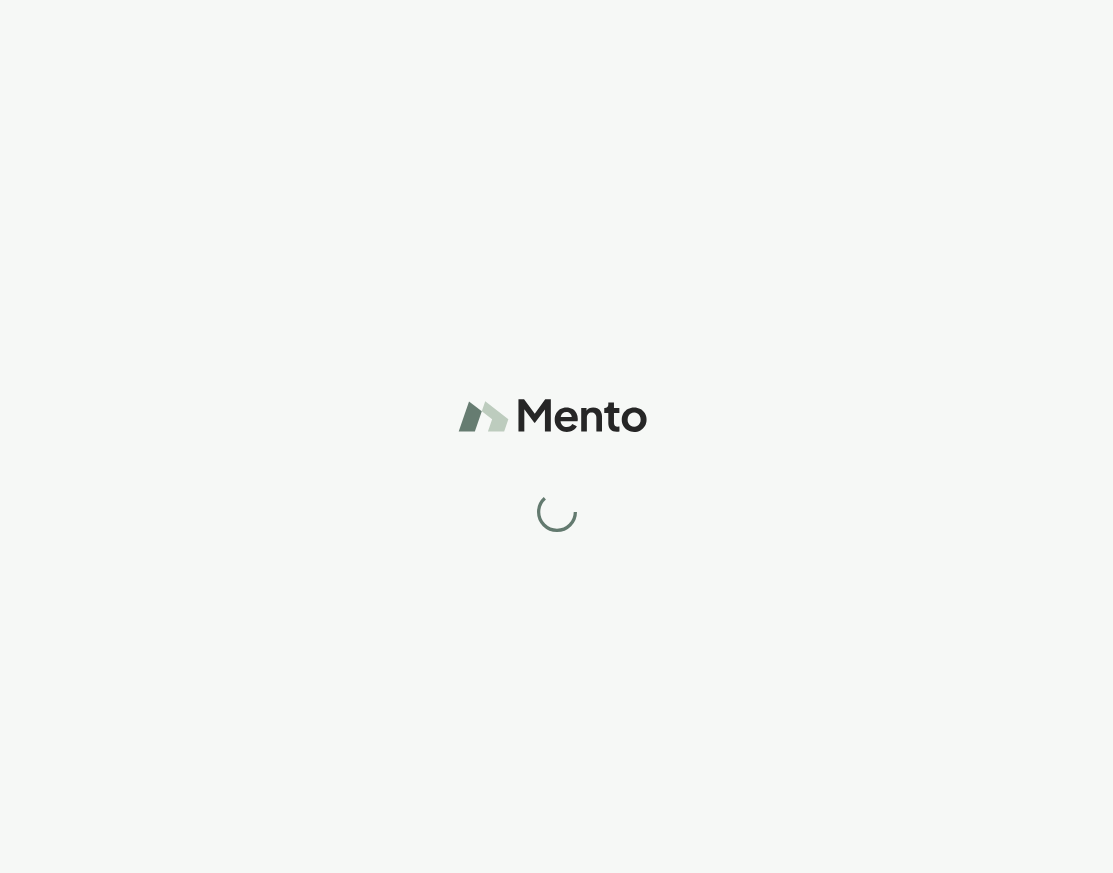 scroll, scrollTop: 0, scrollLeft: 0, axis: both 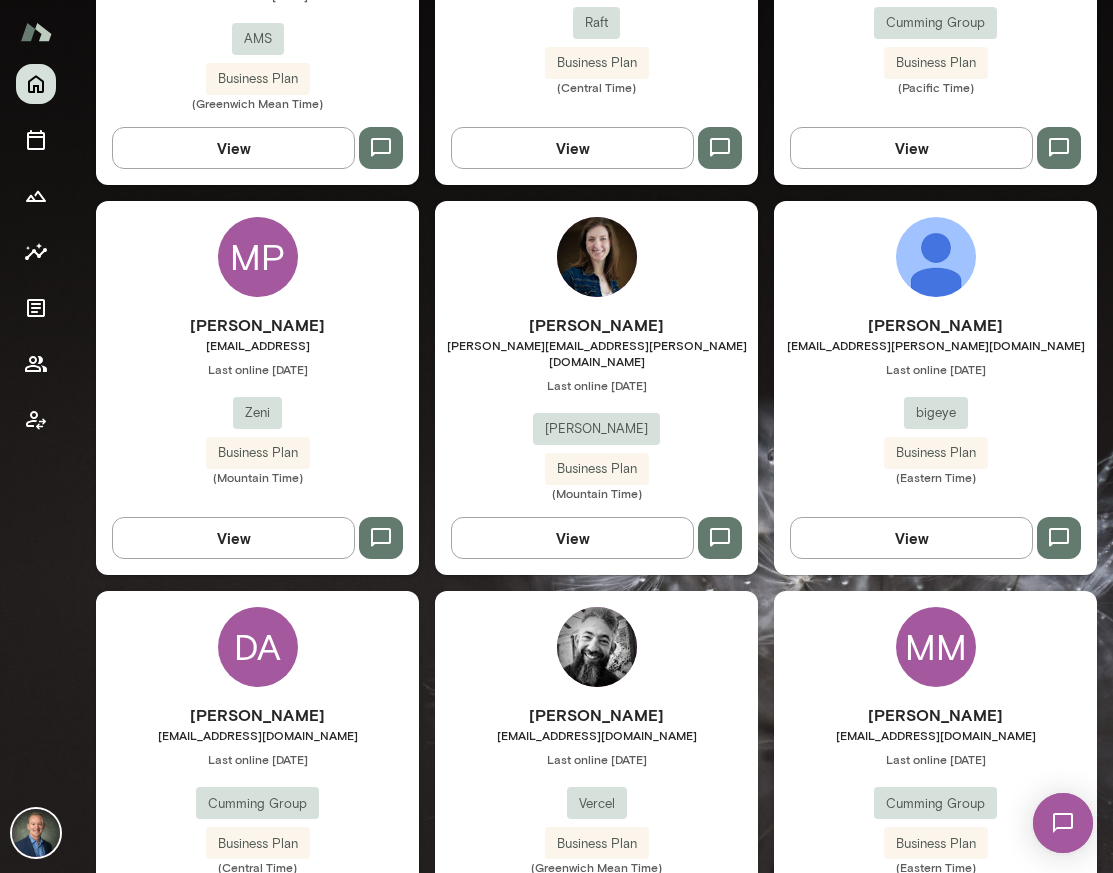 click on "Drew Stark drew.stark@bigeye.com Last online July 10 bigeye Business Plan (Eastern Time)" at bounding box center [935, 399] 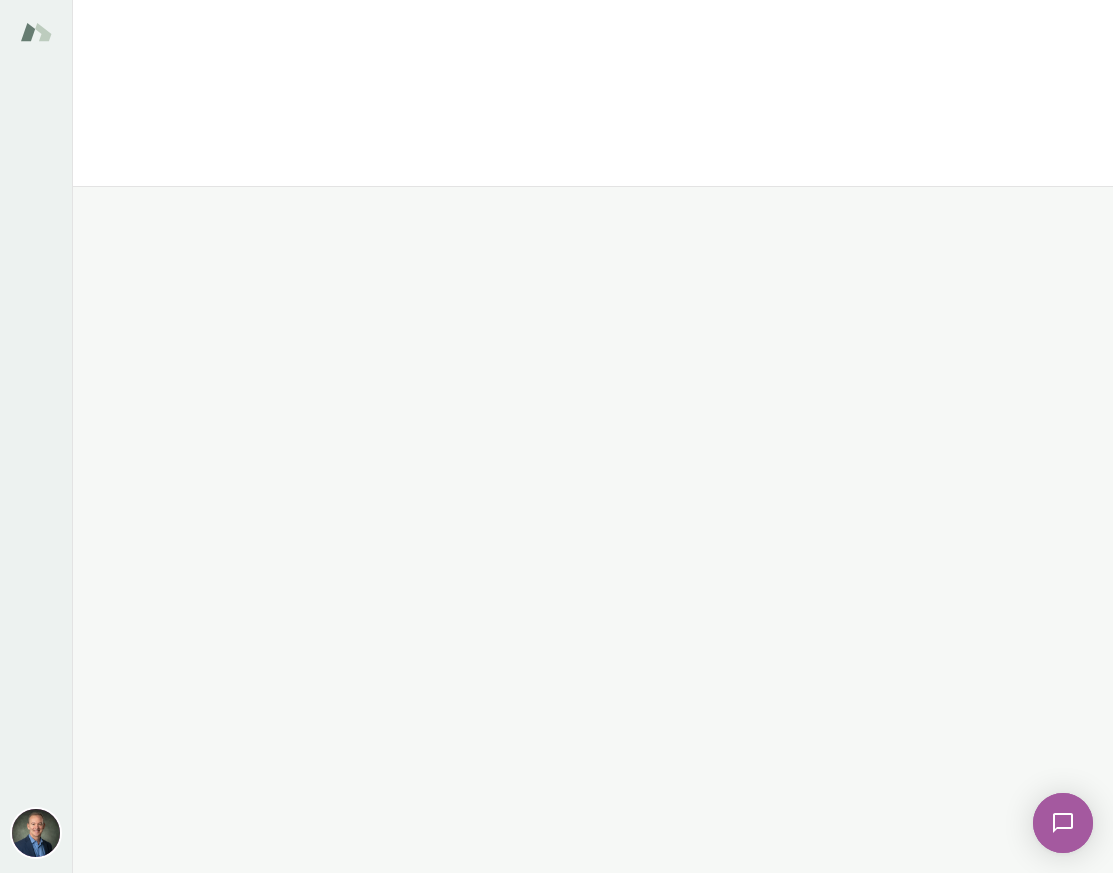 scroll, scrollTop: 0, scrollLeft: 0, axis: both 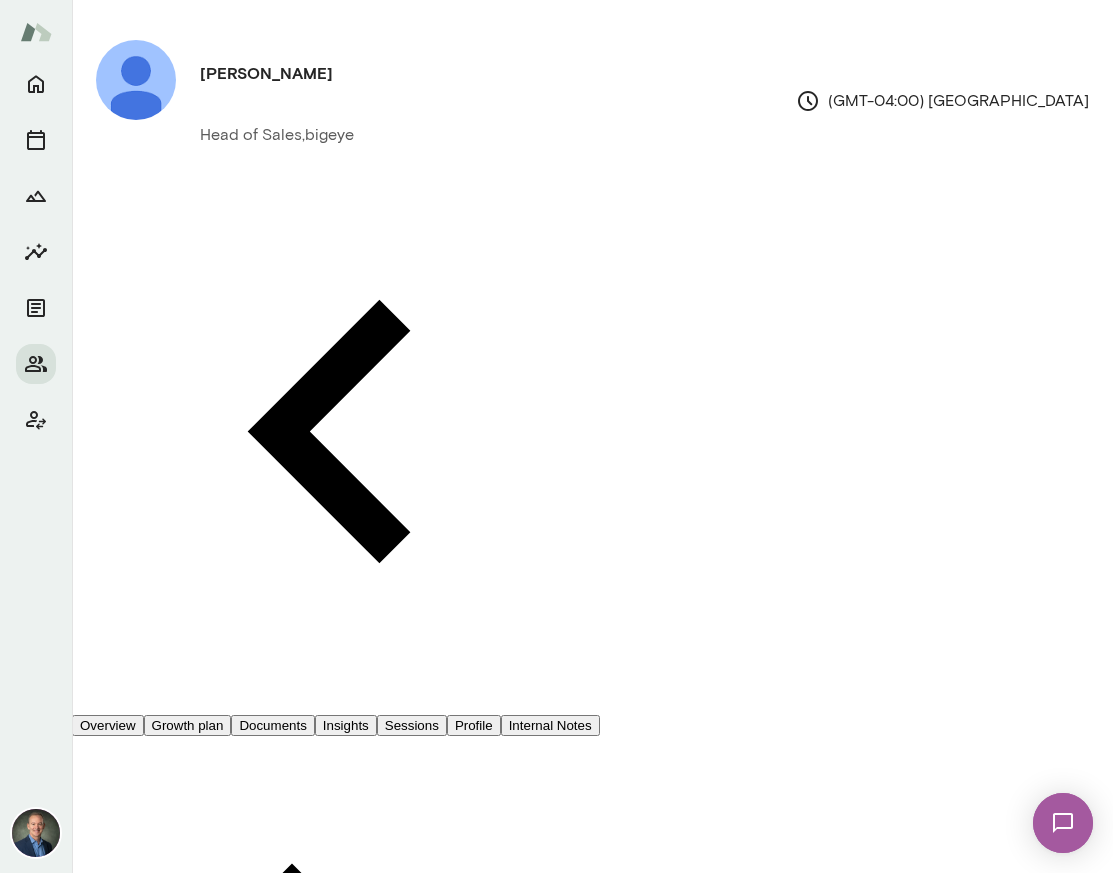 click on "Documents" at bounding box center (272, 725) 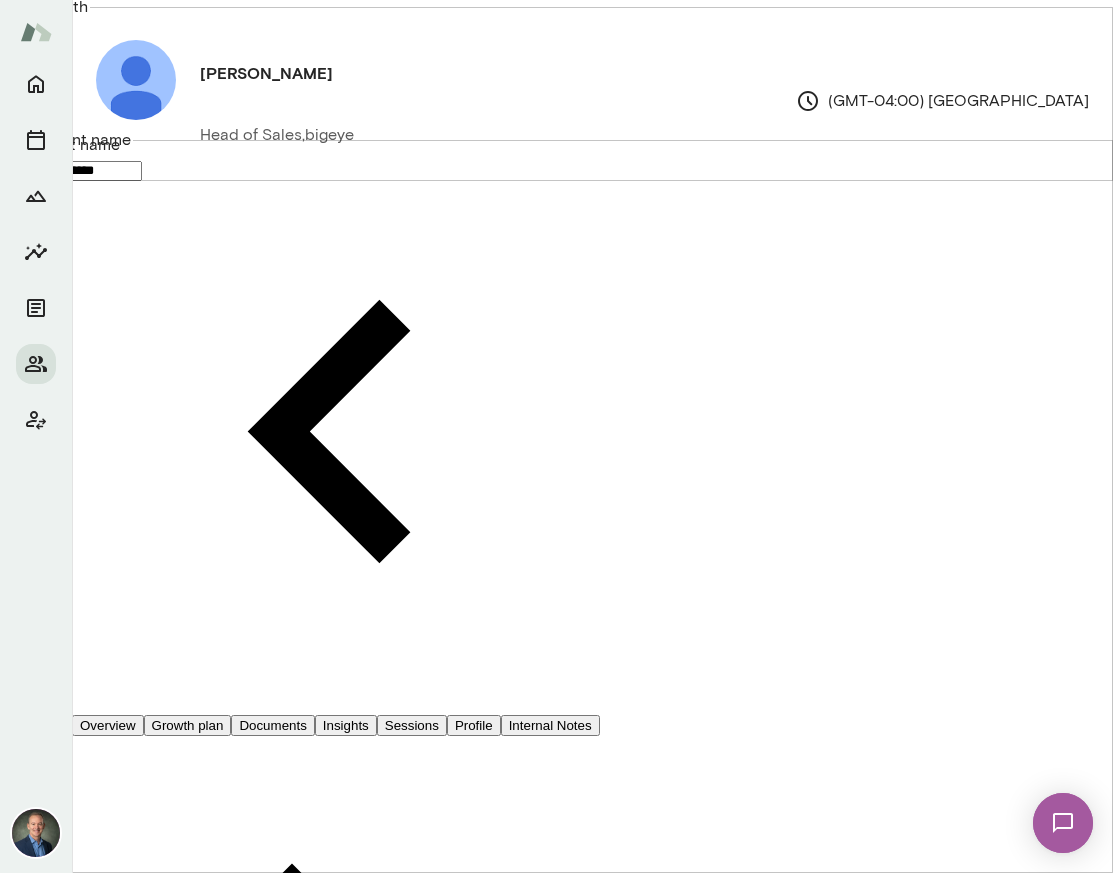 click on "**********" at bounding box center [71, 171] 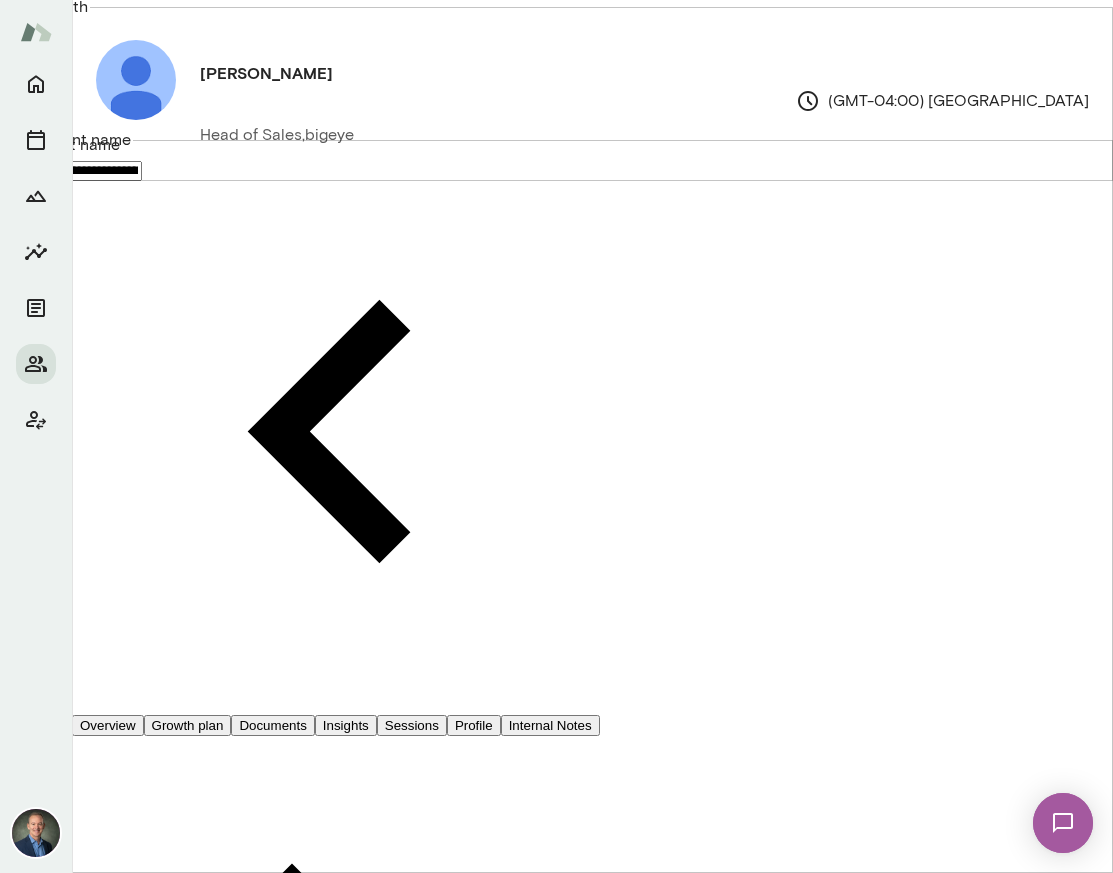 click on "Open in  Docs" at bounding box center [182, 1426] 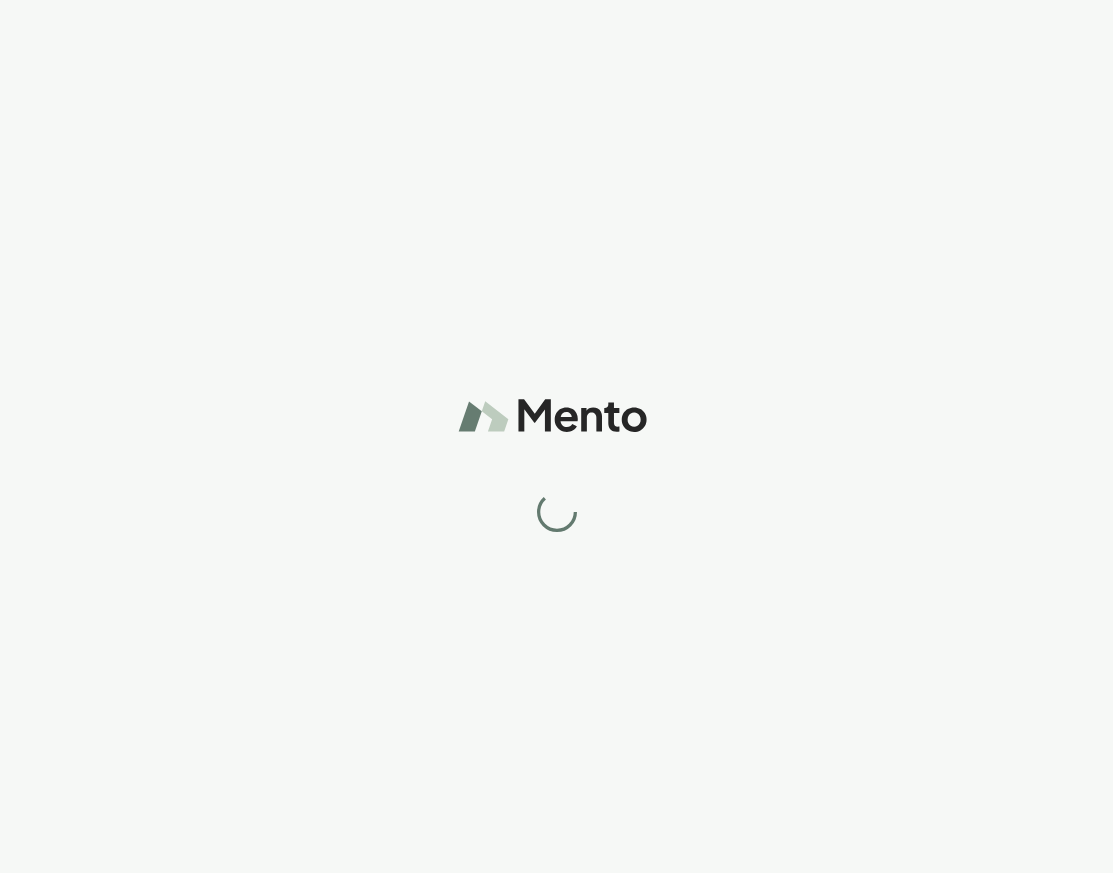scroll, scrollTop: 0, scrollLeft: 0, axis: both 